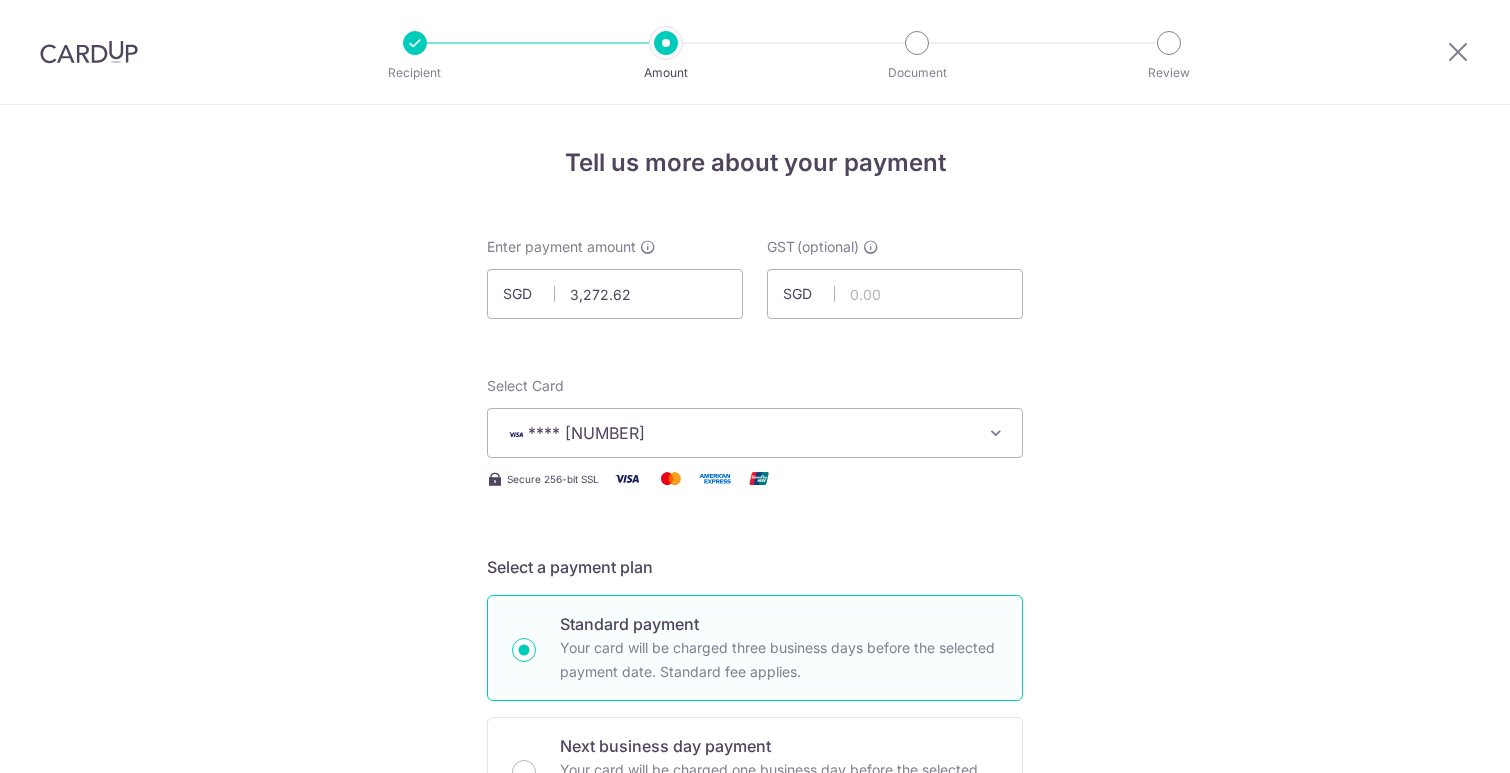 select on "3" 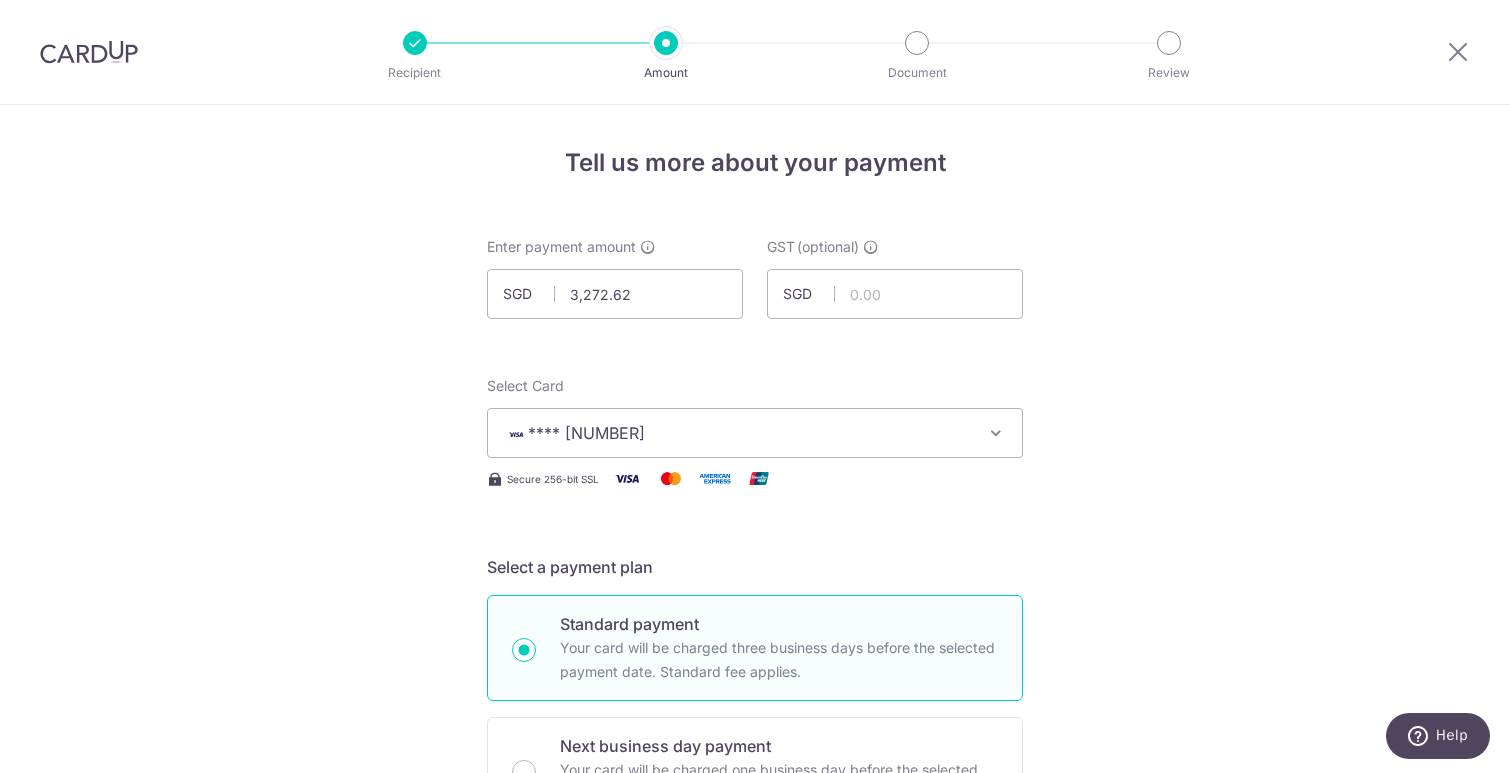 scroll, scrollTop: 0, scrollLeft: 0, axis: both 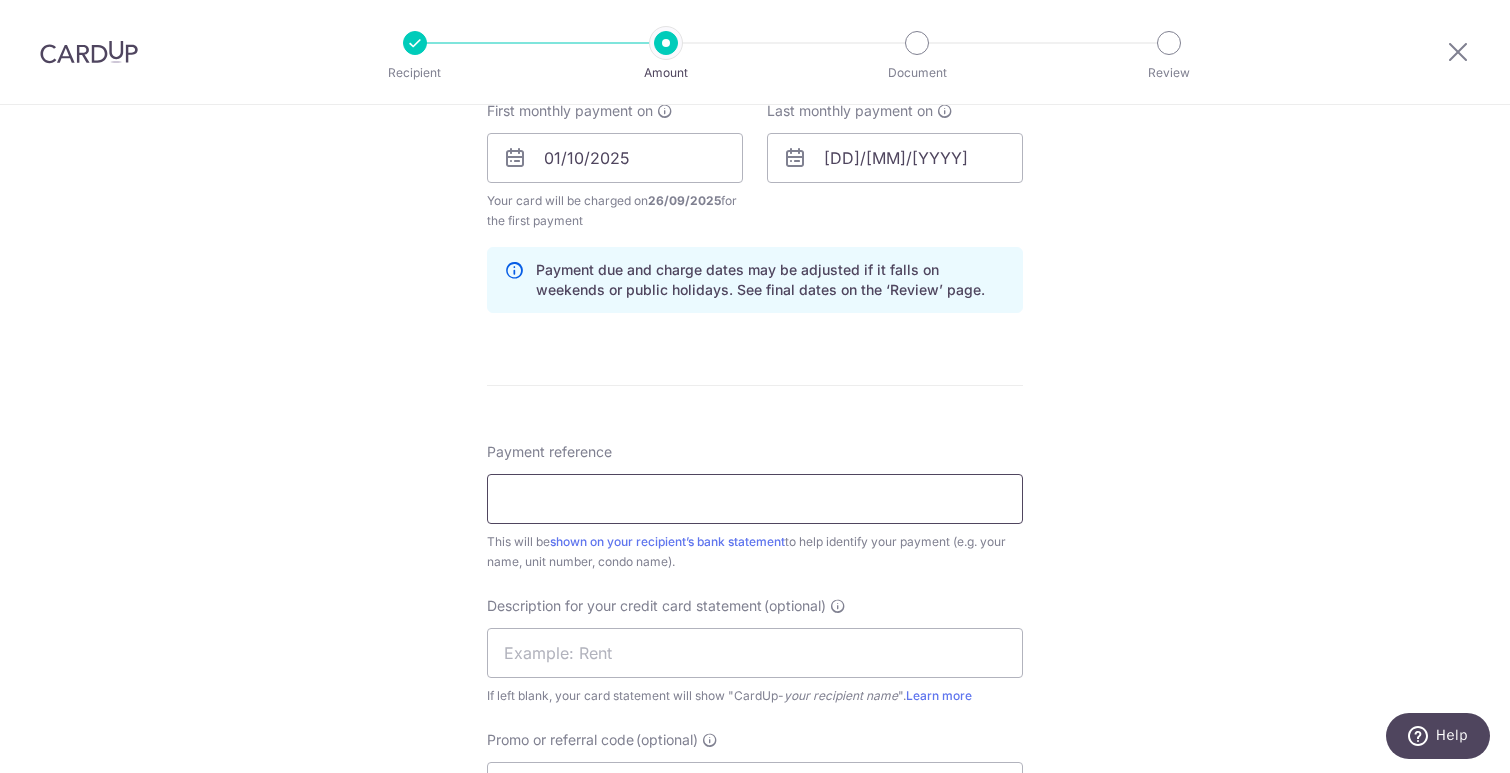 click on "Payment reference" at bounding box center (755, 499) 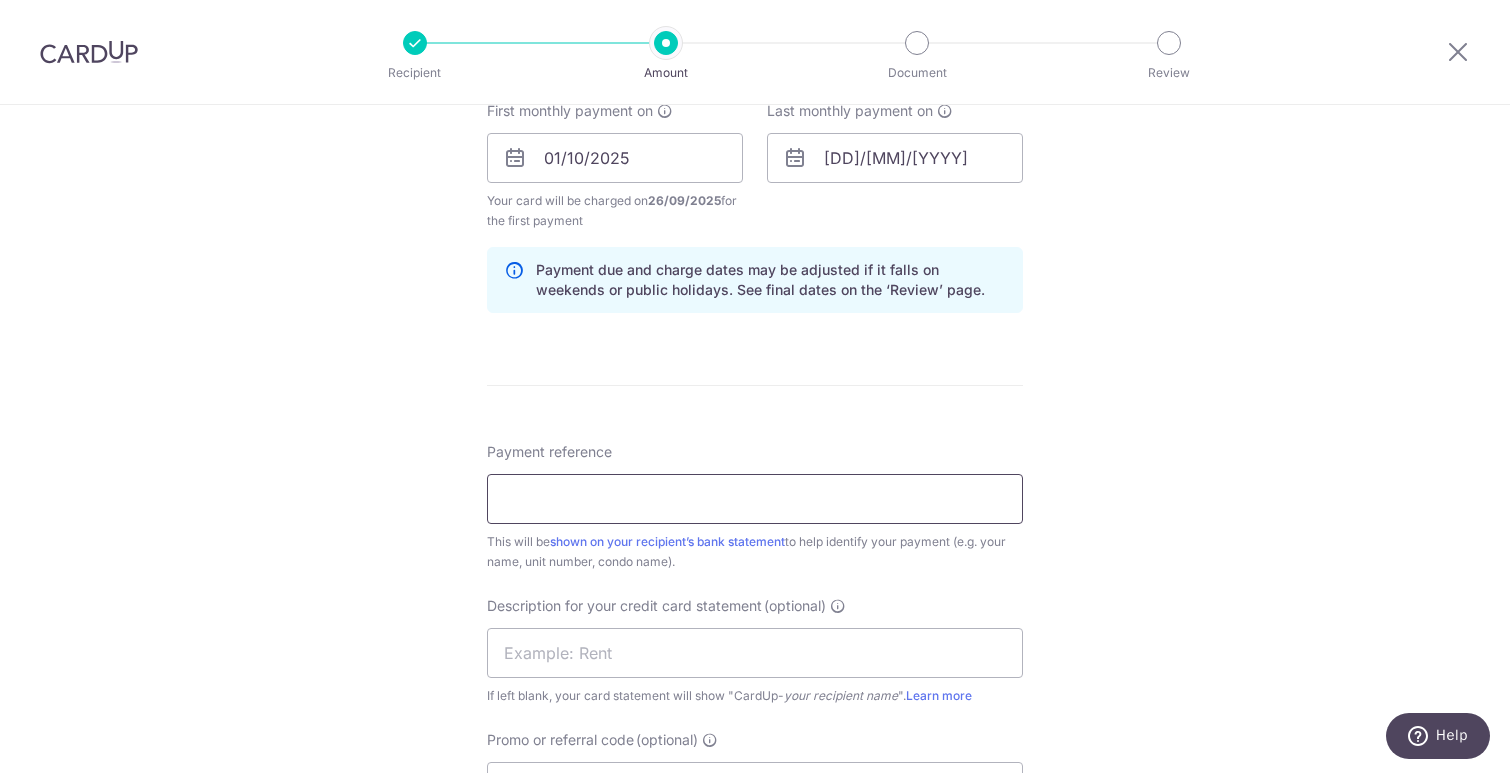 paste on "[NUMBER]/[NUMBER]" 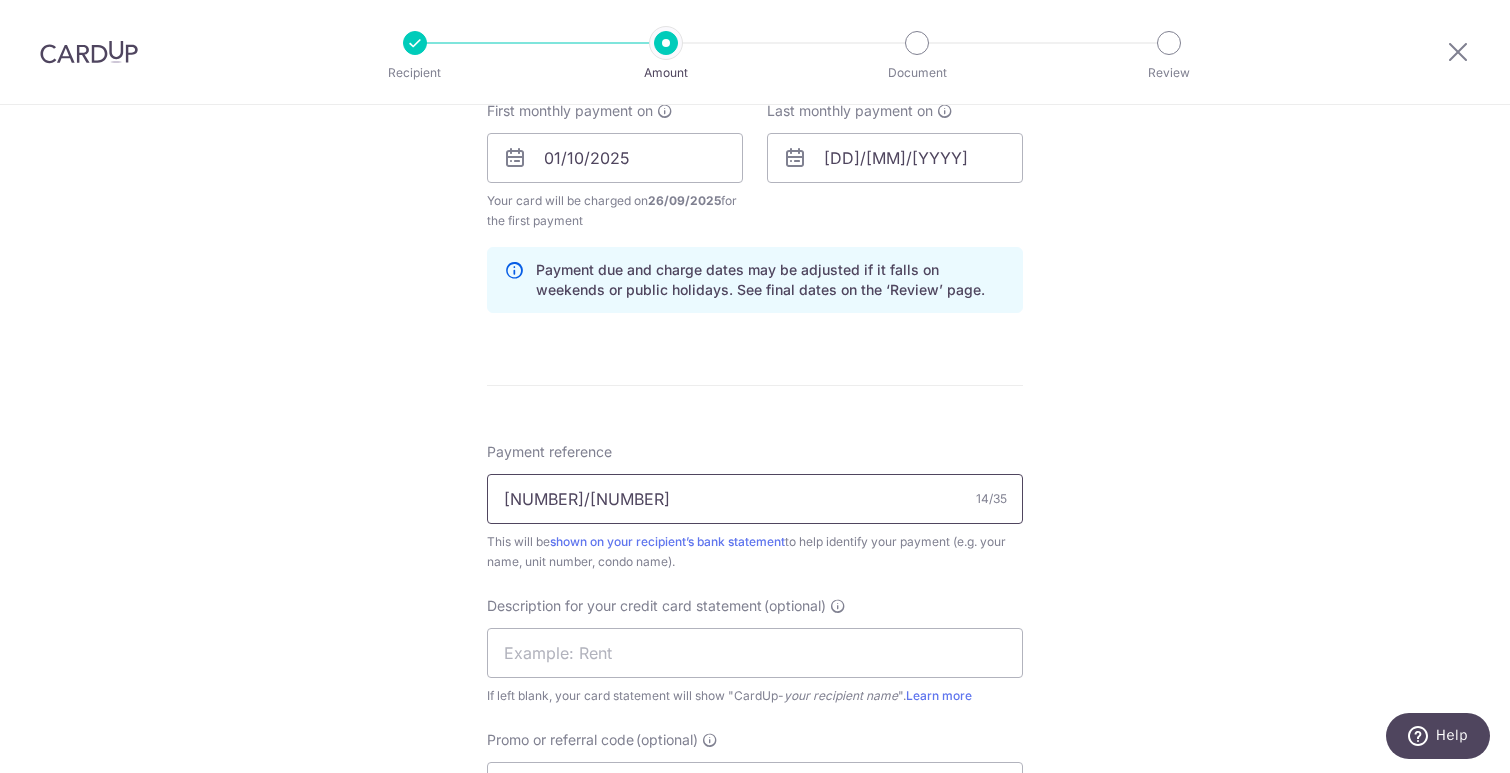 click on "[NUMBER]/[NUMBER]" at bounding box center (755, 499) 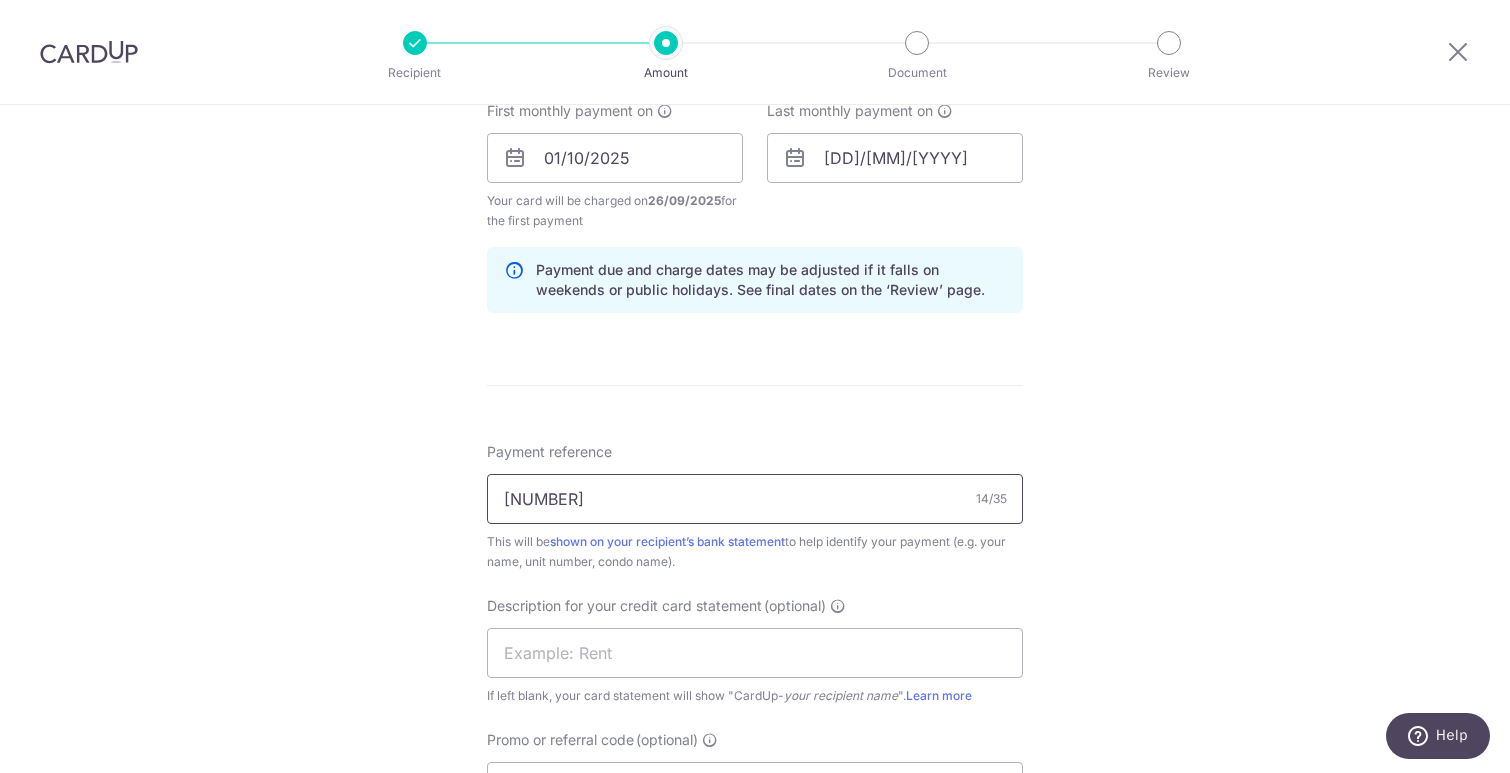 click on "1087 100001414" at bounding box center [755, 499] 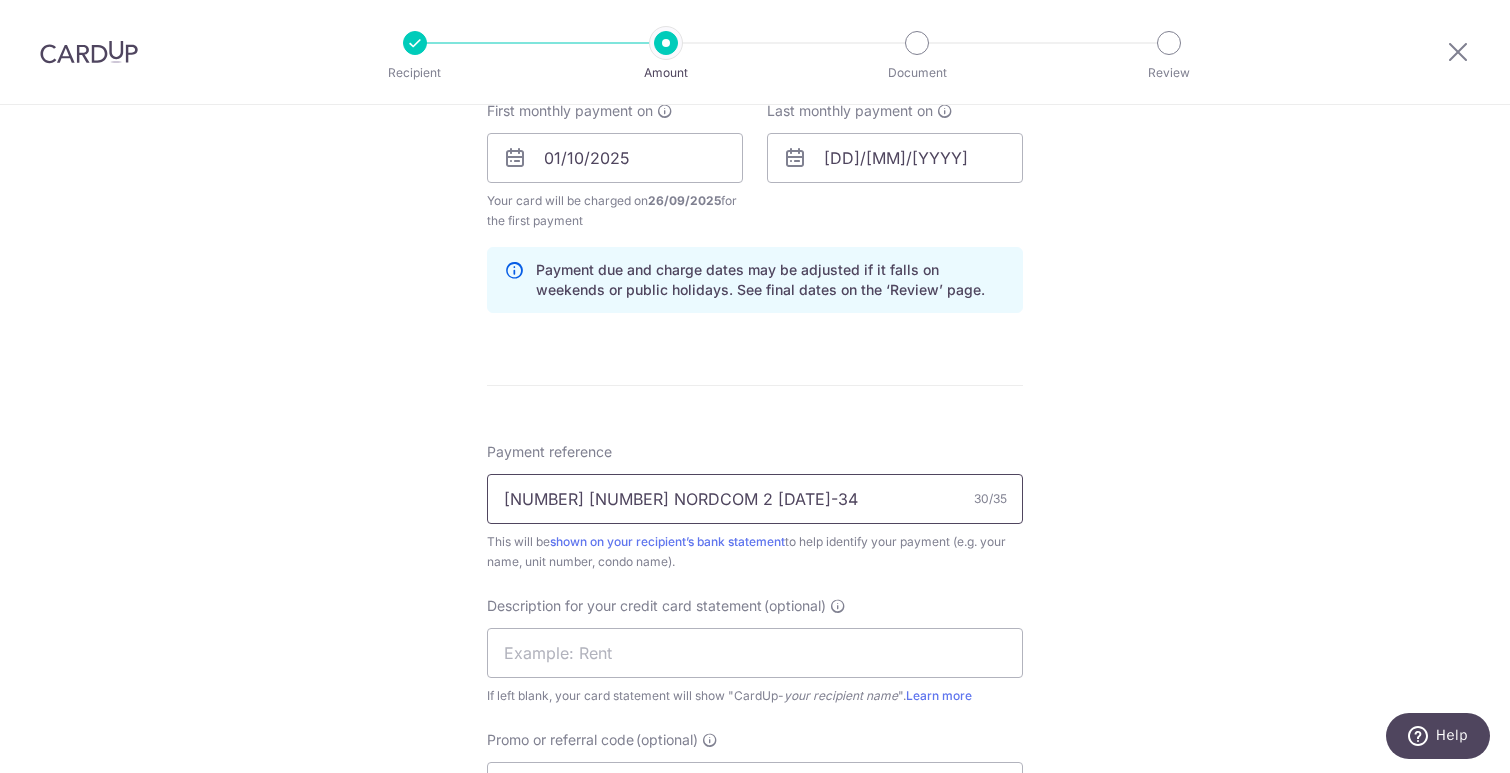 type on "1087 100001414 NORDCOM 2 08-34" 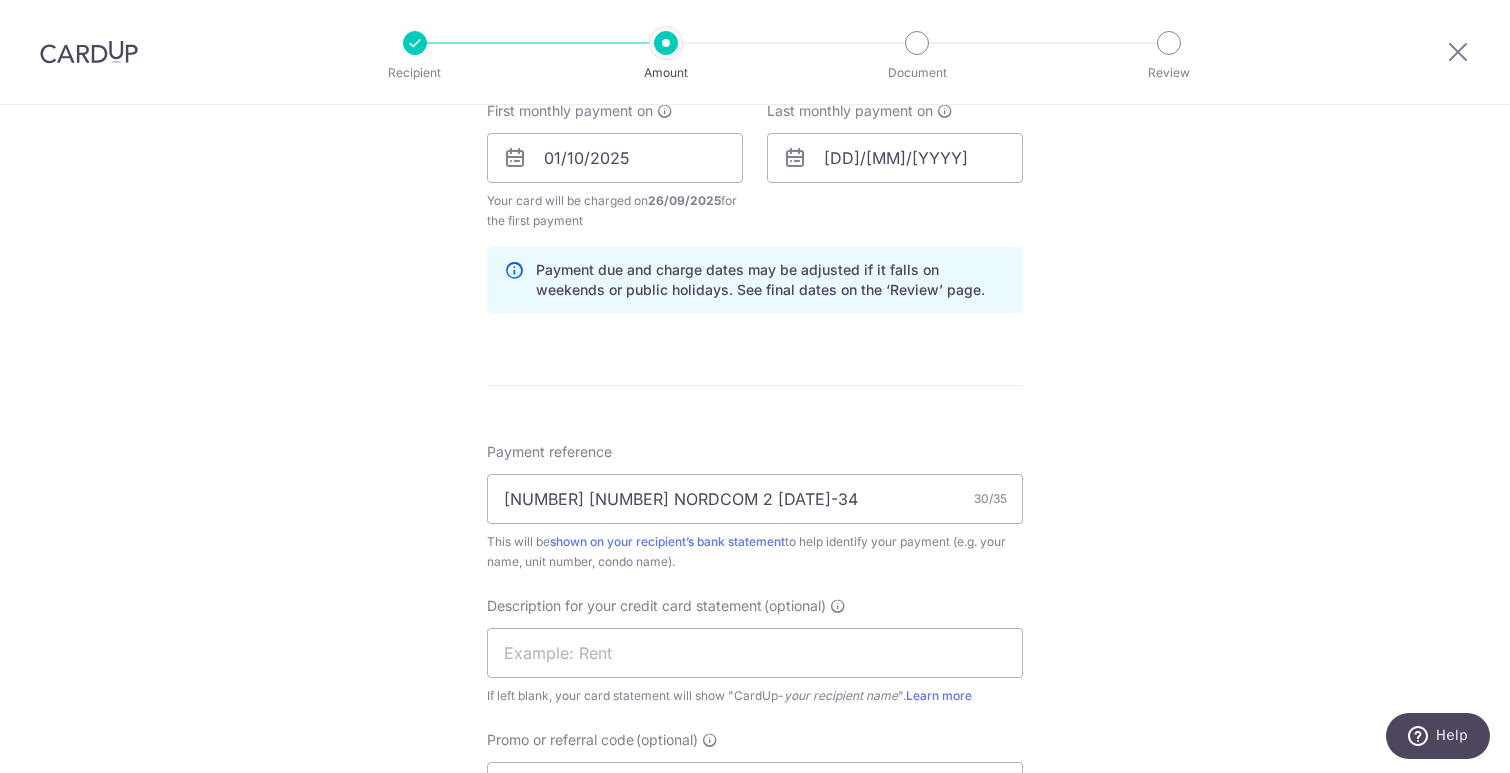 click on "Tell us more about your payment
Enter payment amount
SGD
3,272.62
3272.62
GST
(optional)
SGD
Select Card
**** 1268
Add credit card
Your Cards
**** 1268
Secure 256-bit SSL" at bounding box center [755, 203] 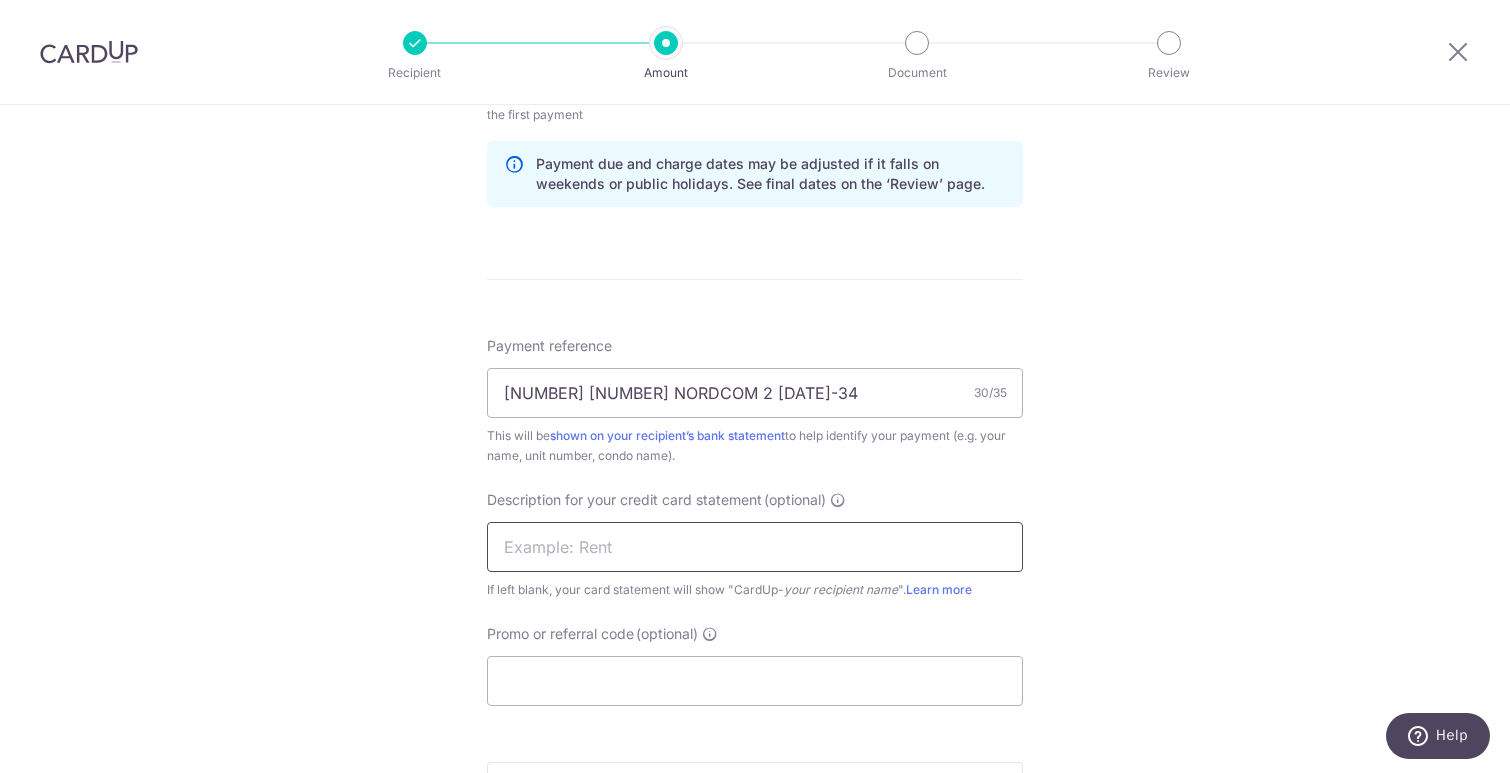 scroll, scrollTop: 1036, scrollLeft: 0, axis: vertical 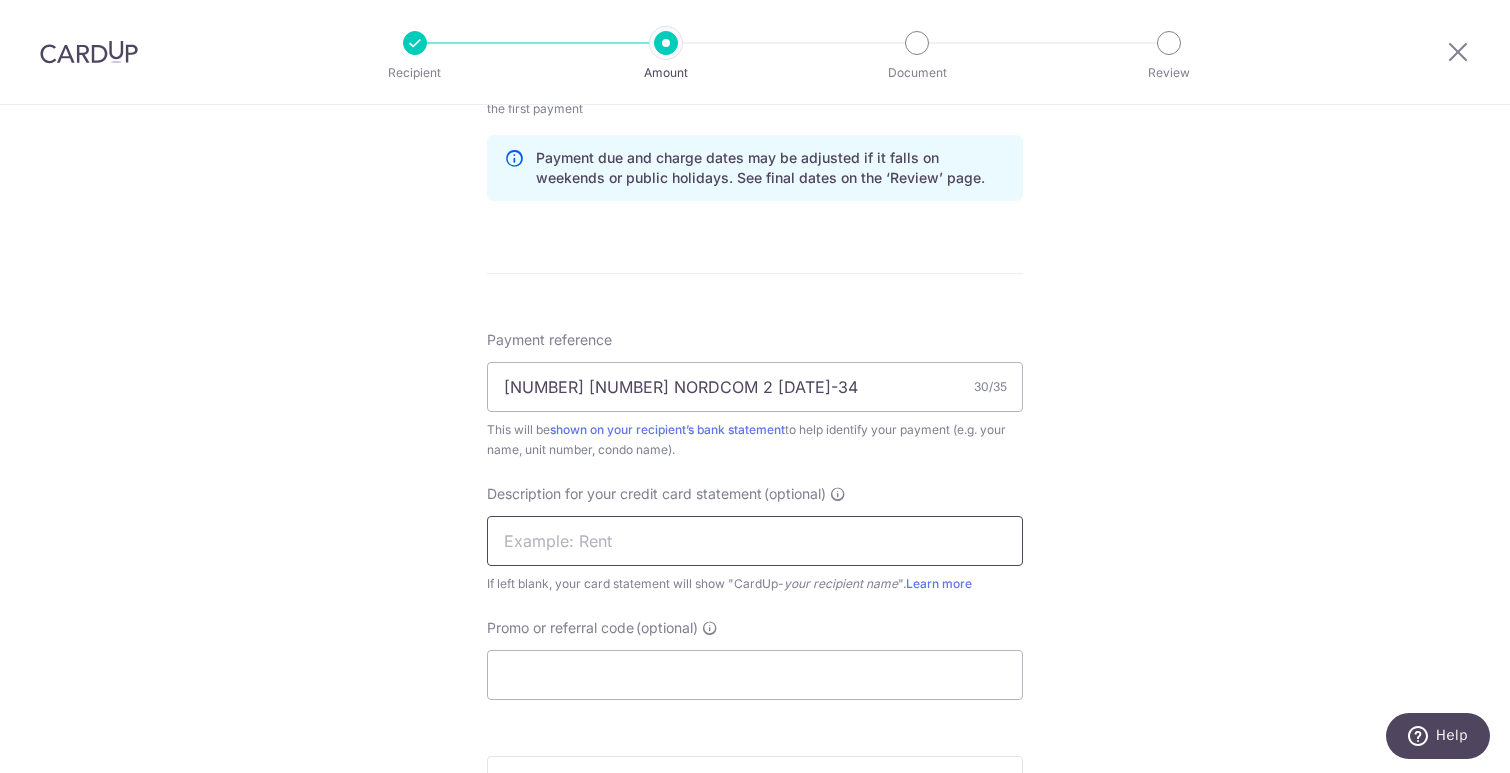 click at bounding box center [755, 541] 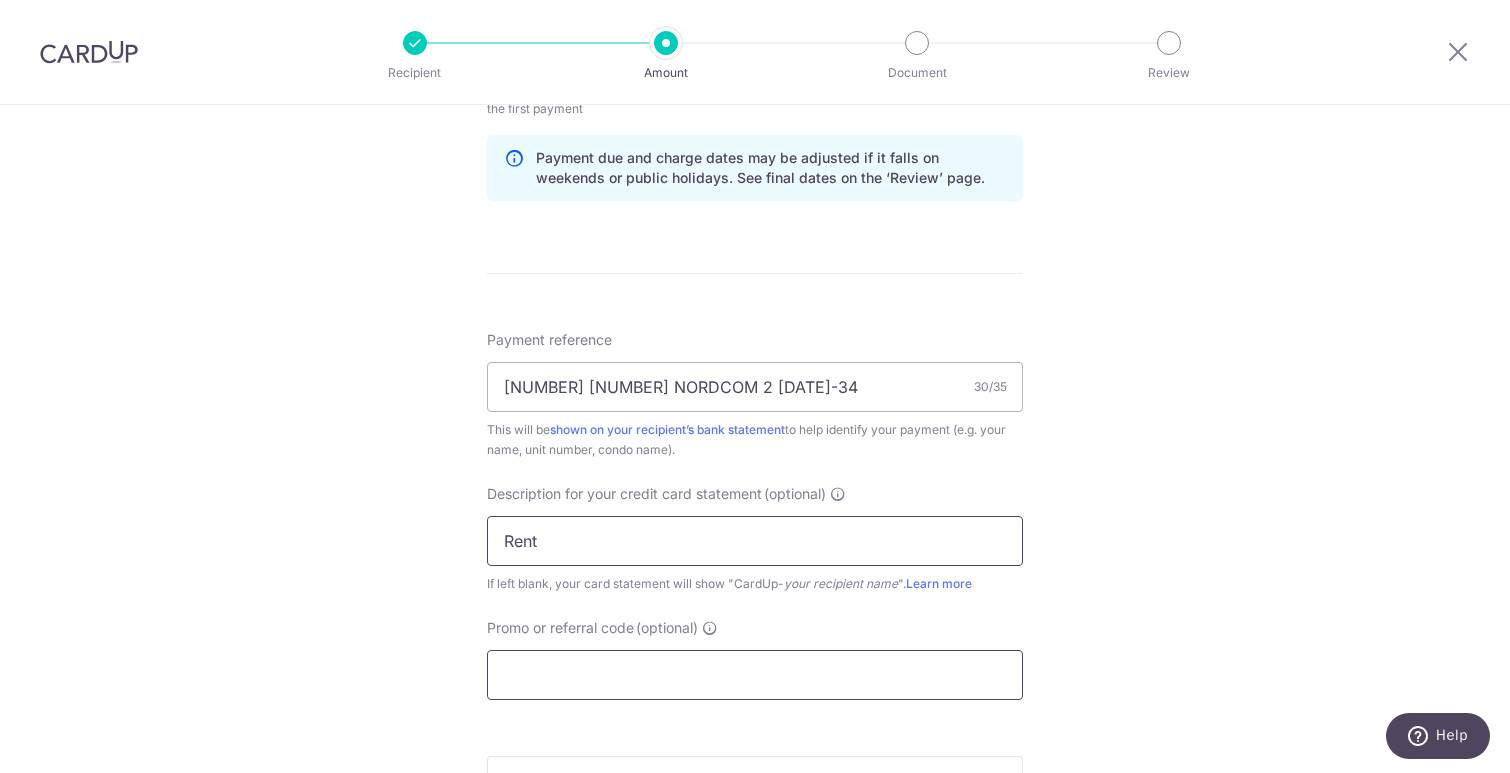 type on "Rent" 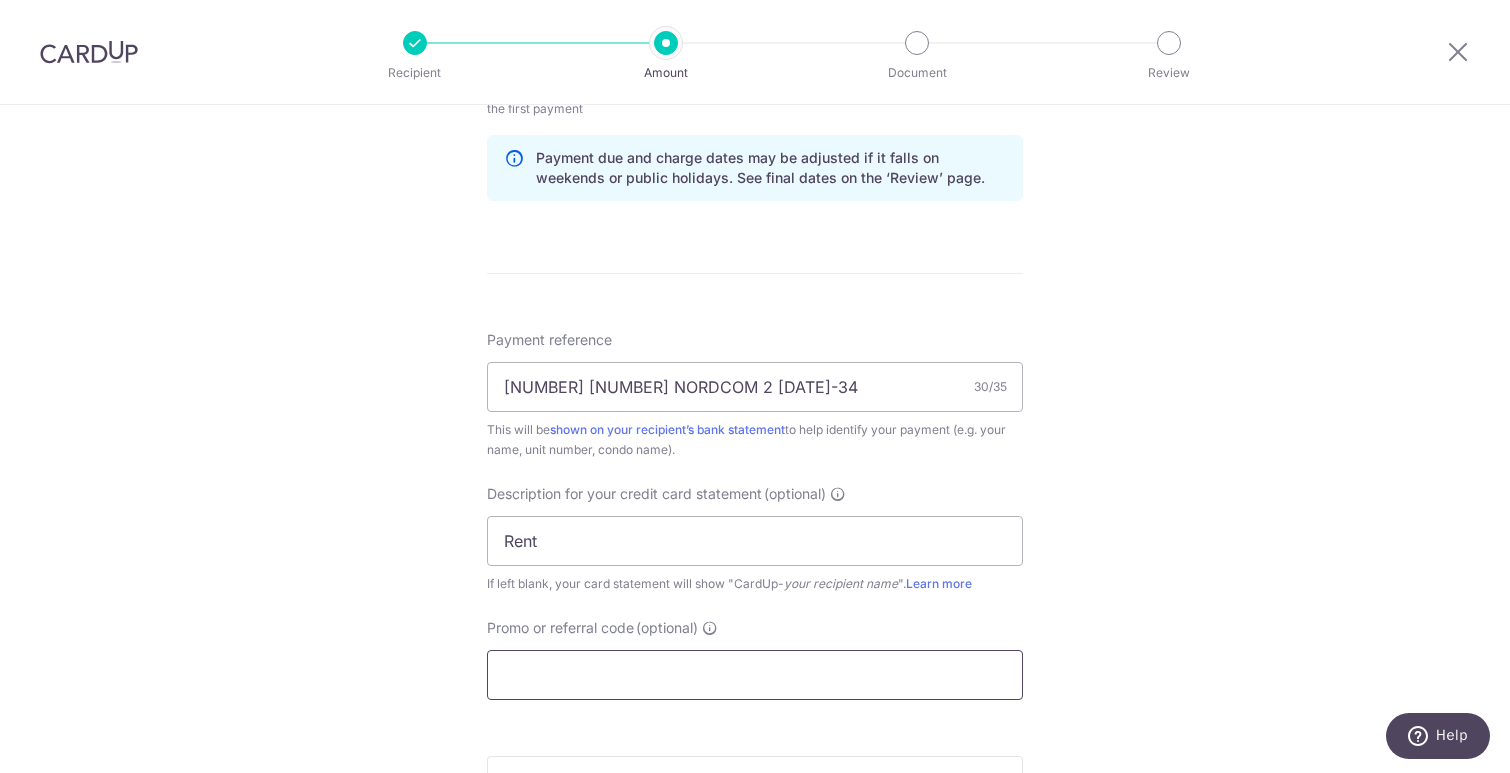 click on "Promo or referral code
(optional)" at bounding box center [755, 675] 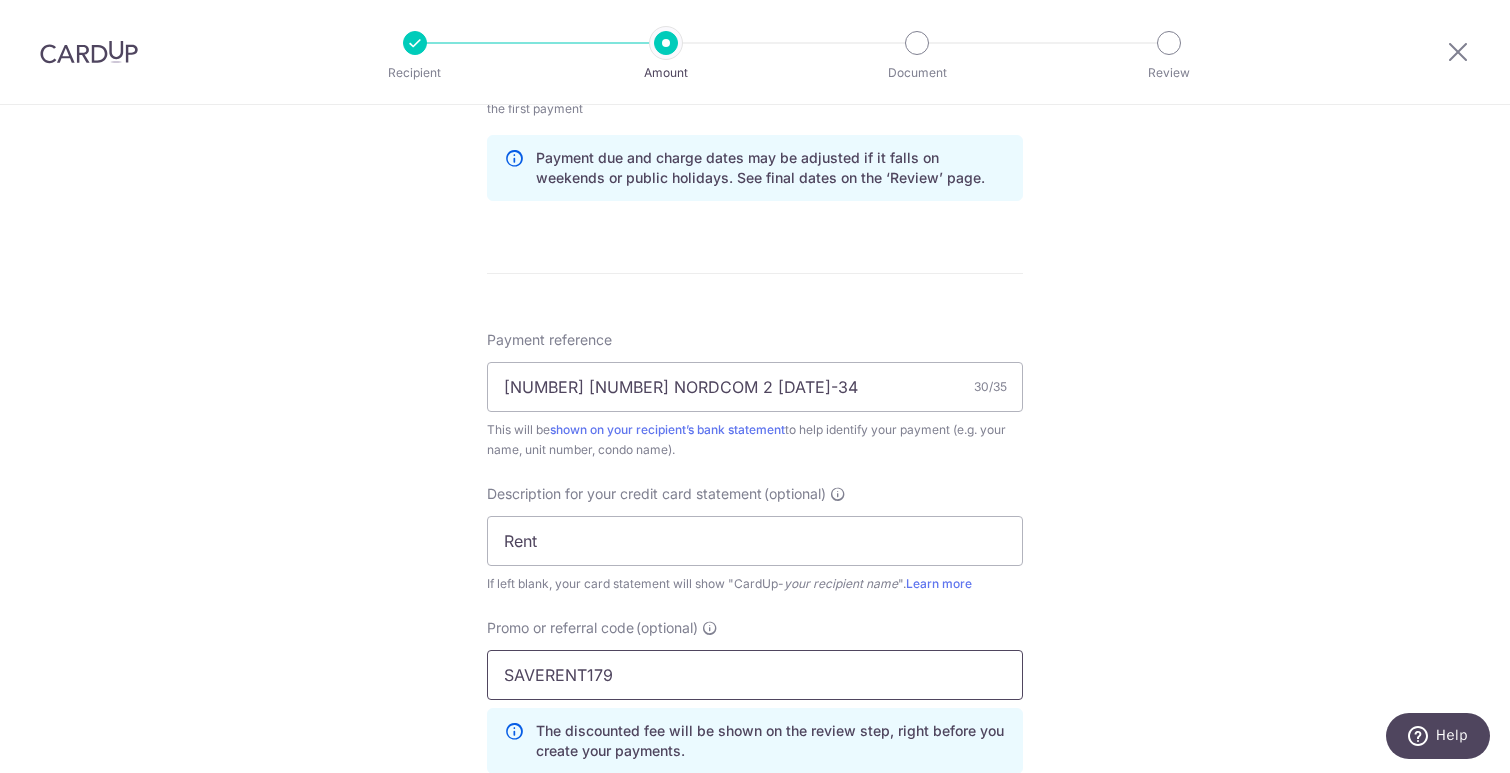 type on "SAVERENT179" 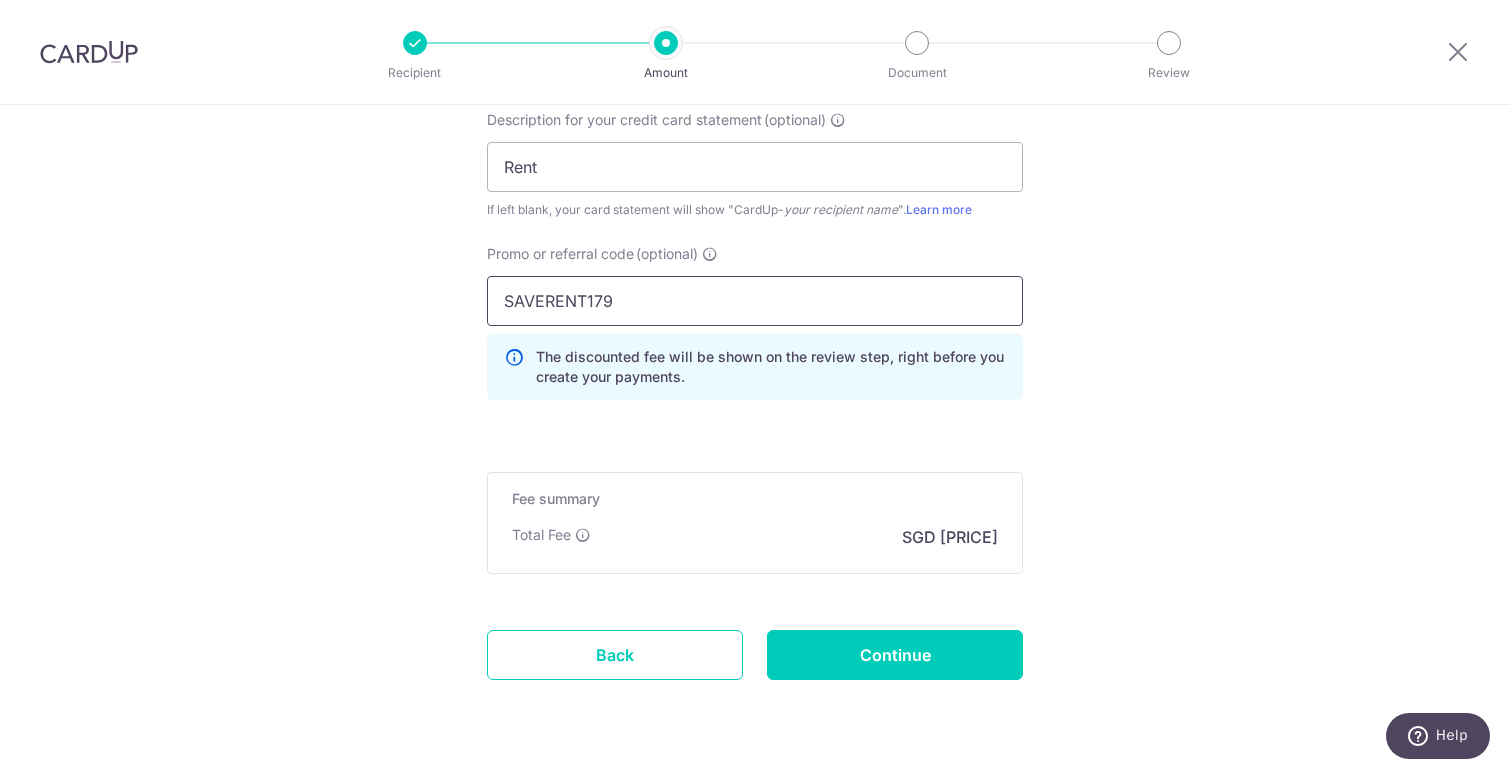 scroll, scrollTop: 1467, scrollLeft: 0, axis: vertical 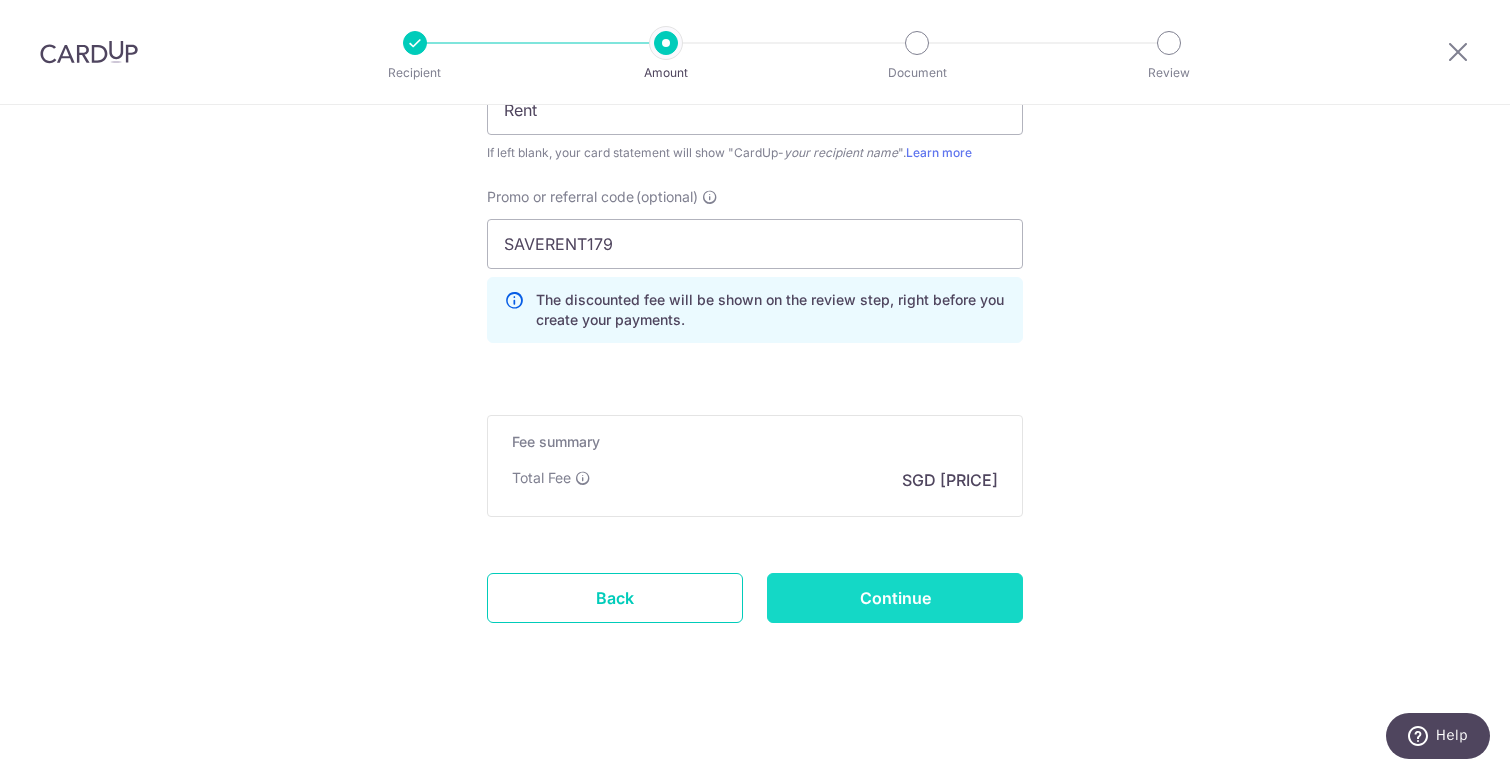 click on "Continue" at bounding box center (895, 598) 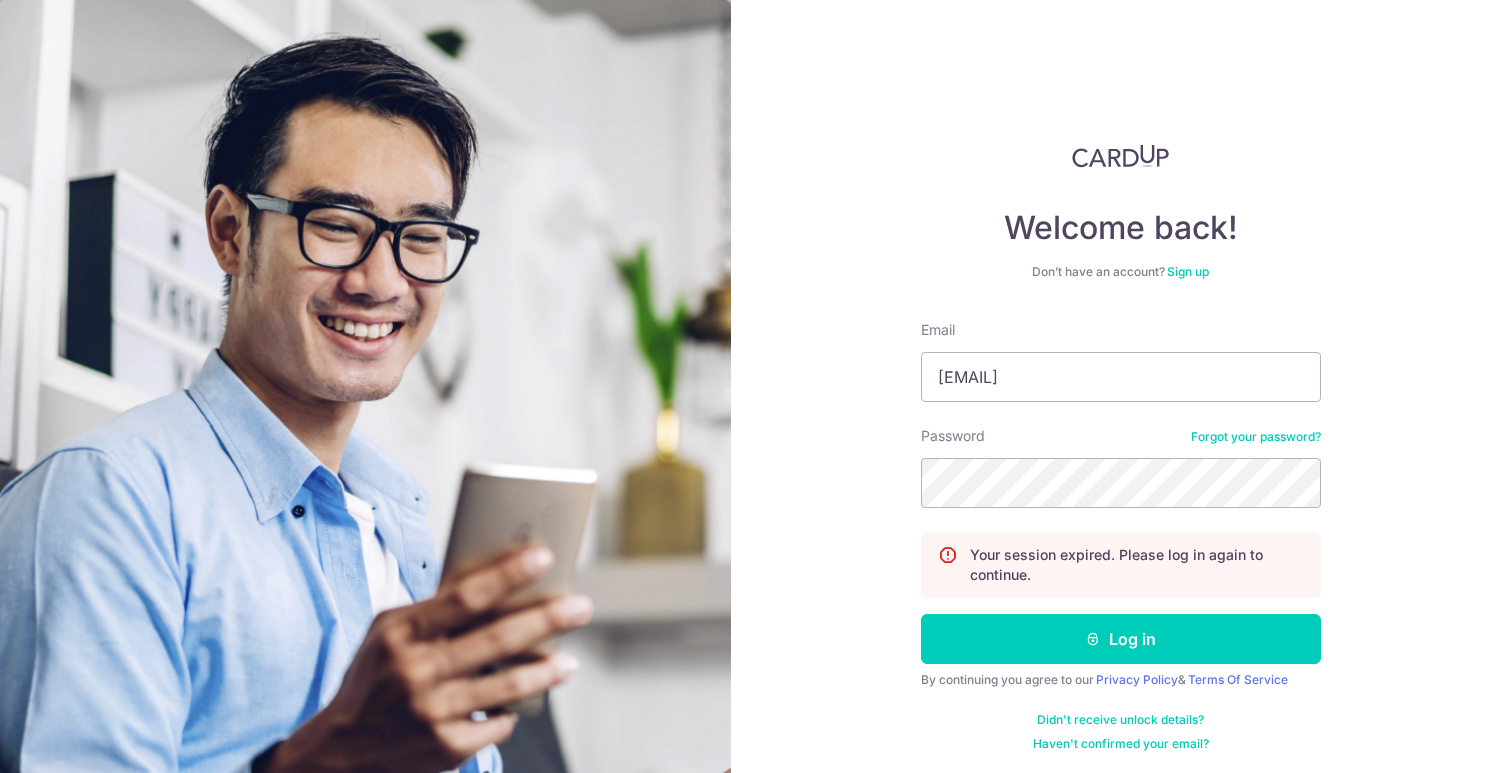 scroll, scrollTop: 0, scrollLeft: 0, axis: both 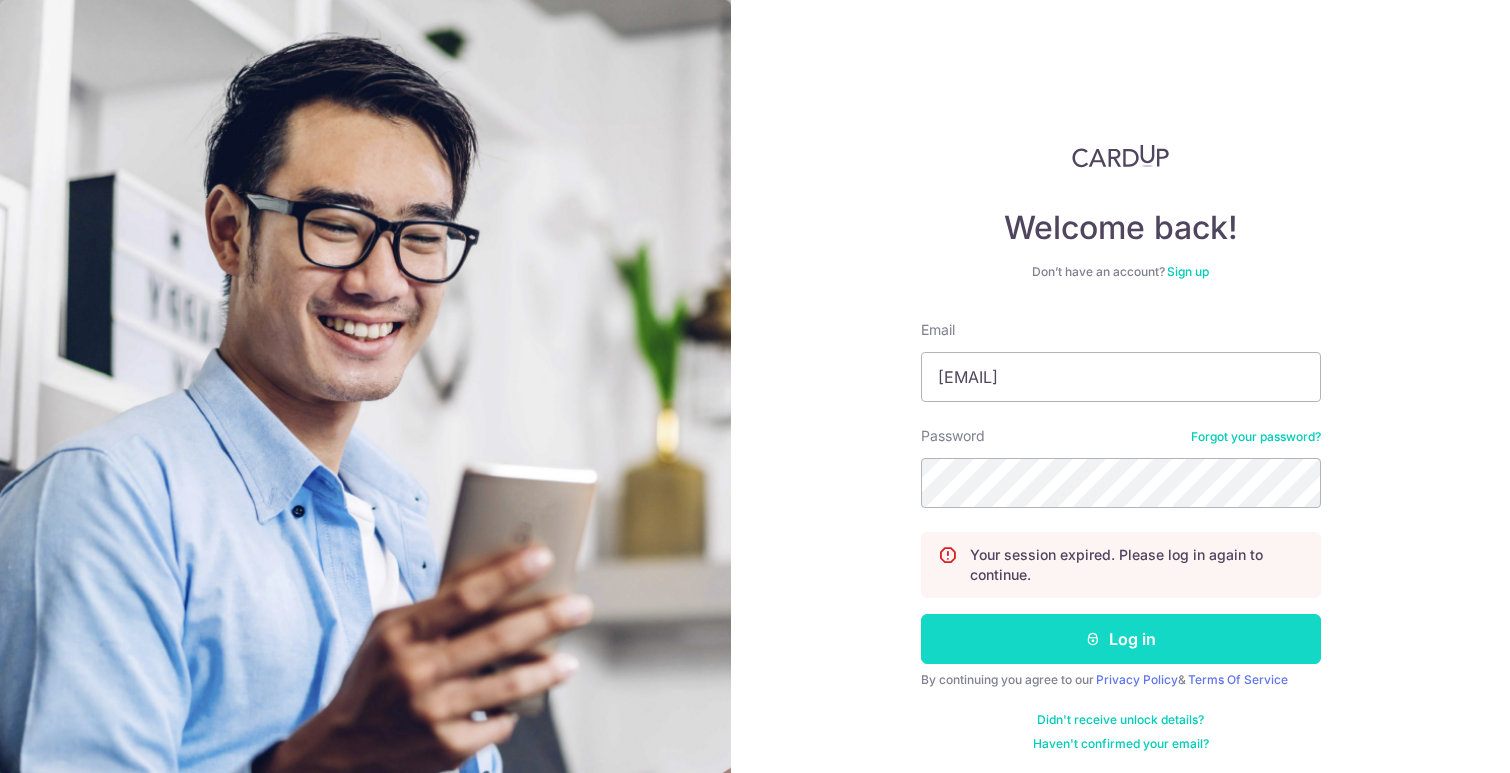 click on "Log in" at bounding box center [1121, 639] 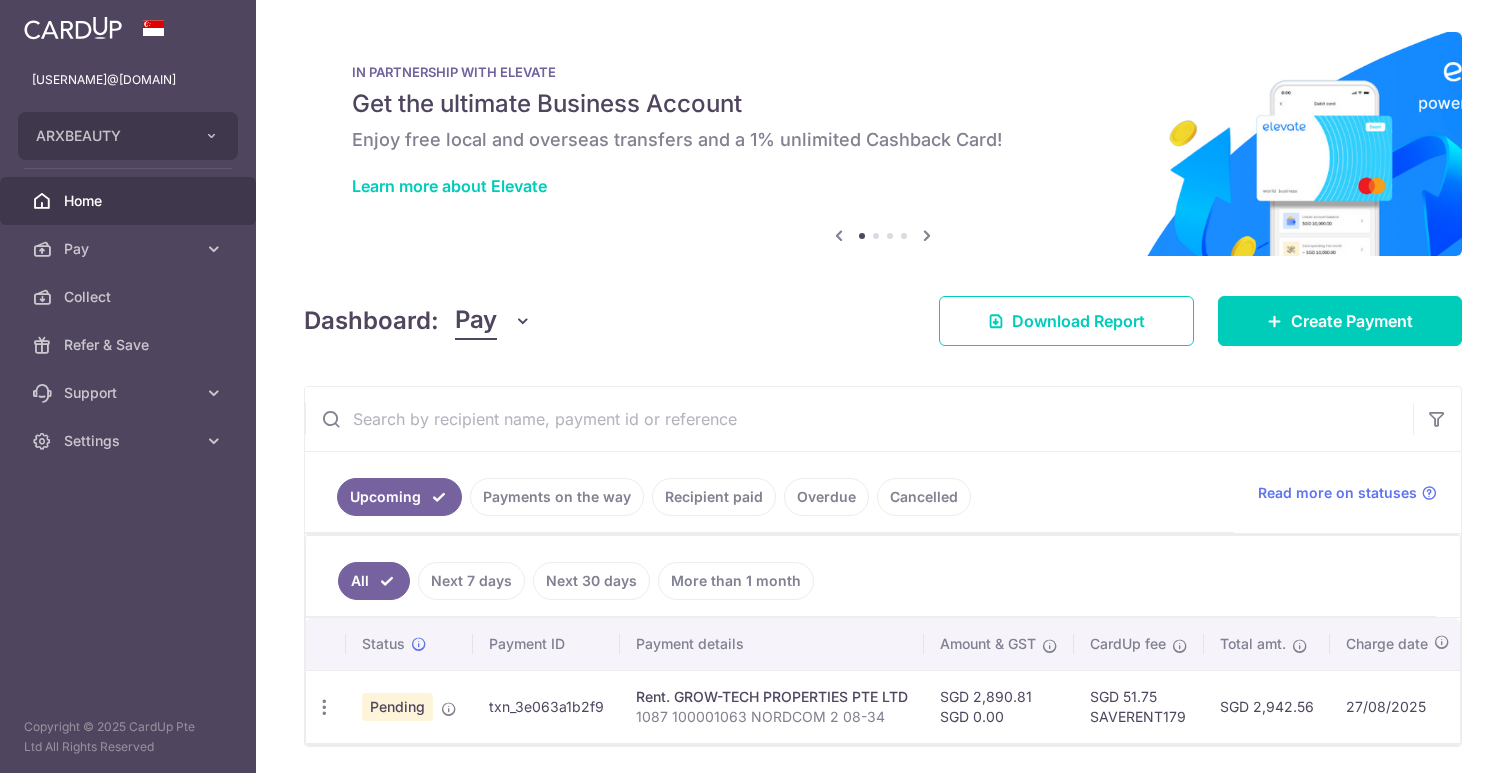 scroll, scrollTop: 0, scrollLeft: 0, axis: both 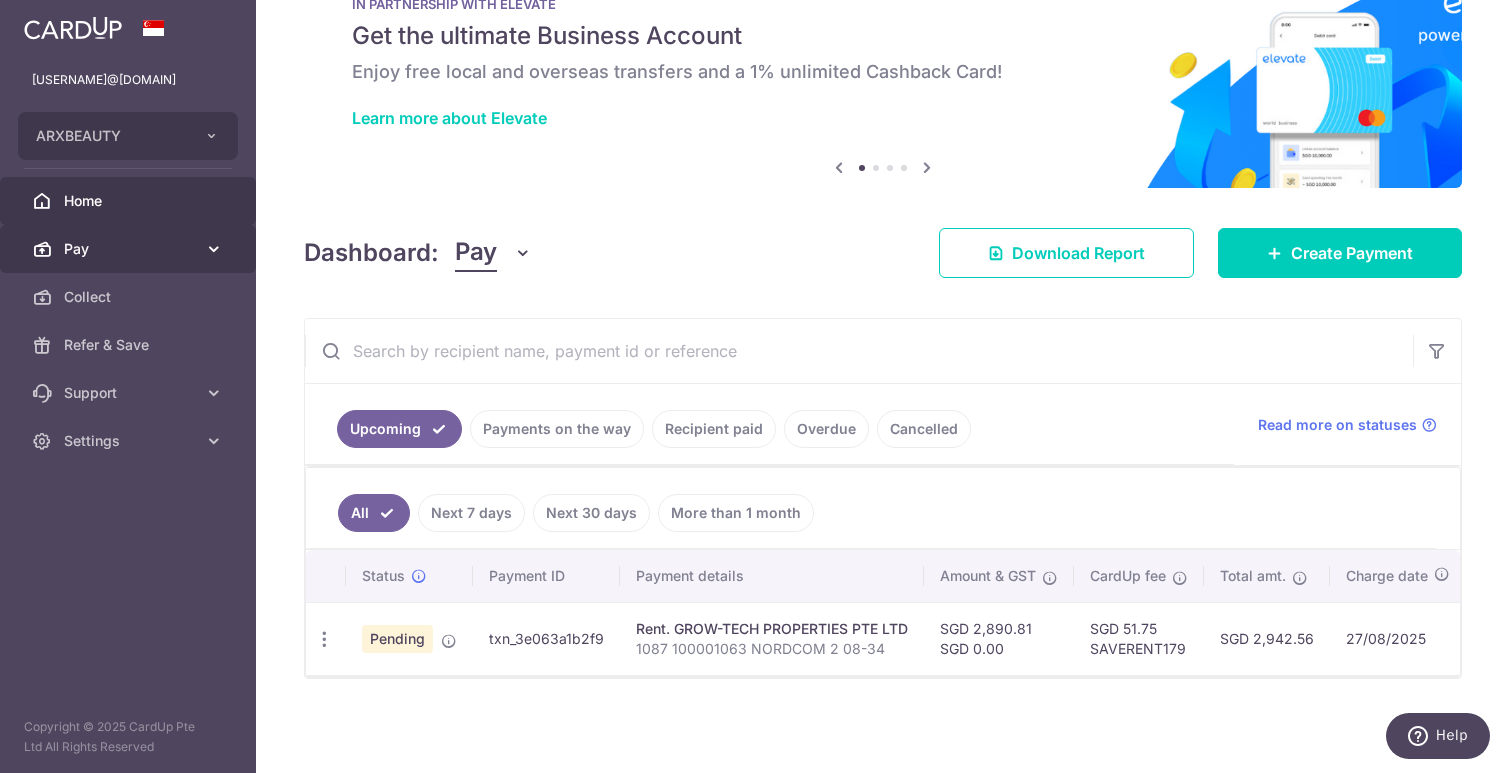 click on "Pay" at bounding box center [130, 249] 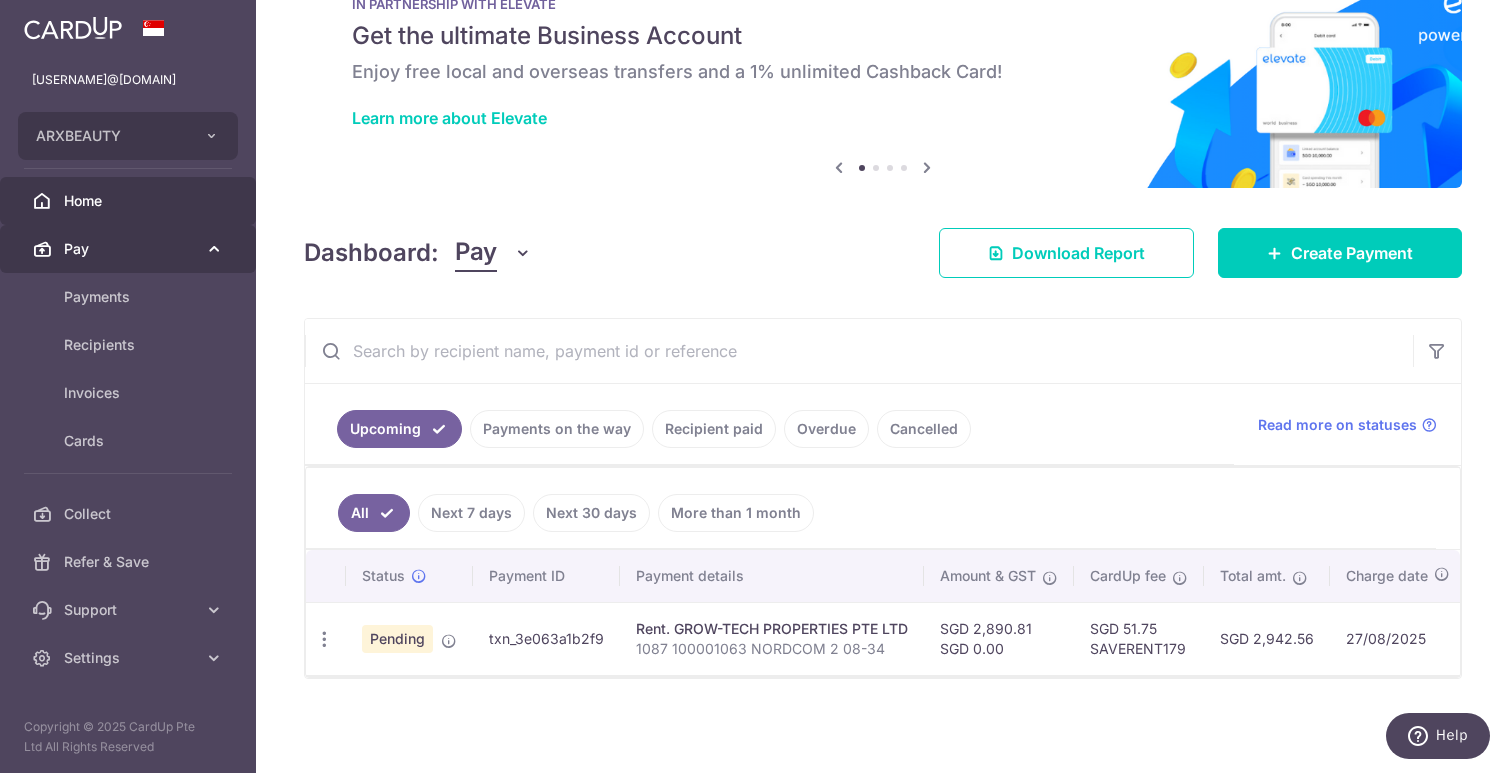 click on "Pay" at bounding box center (130, 249) 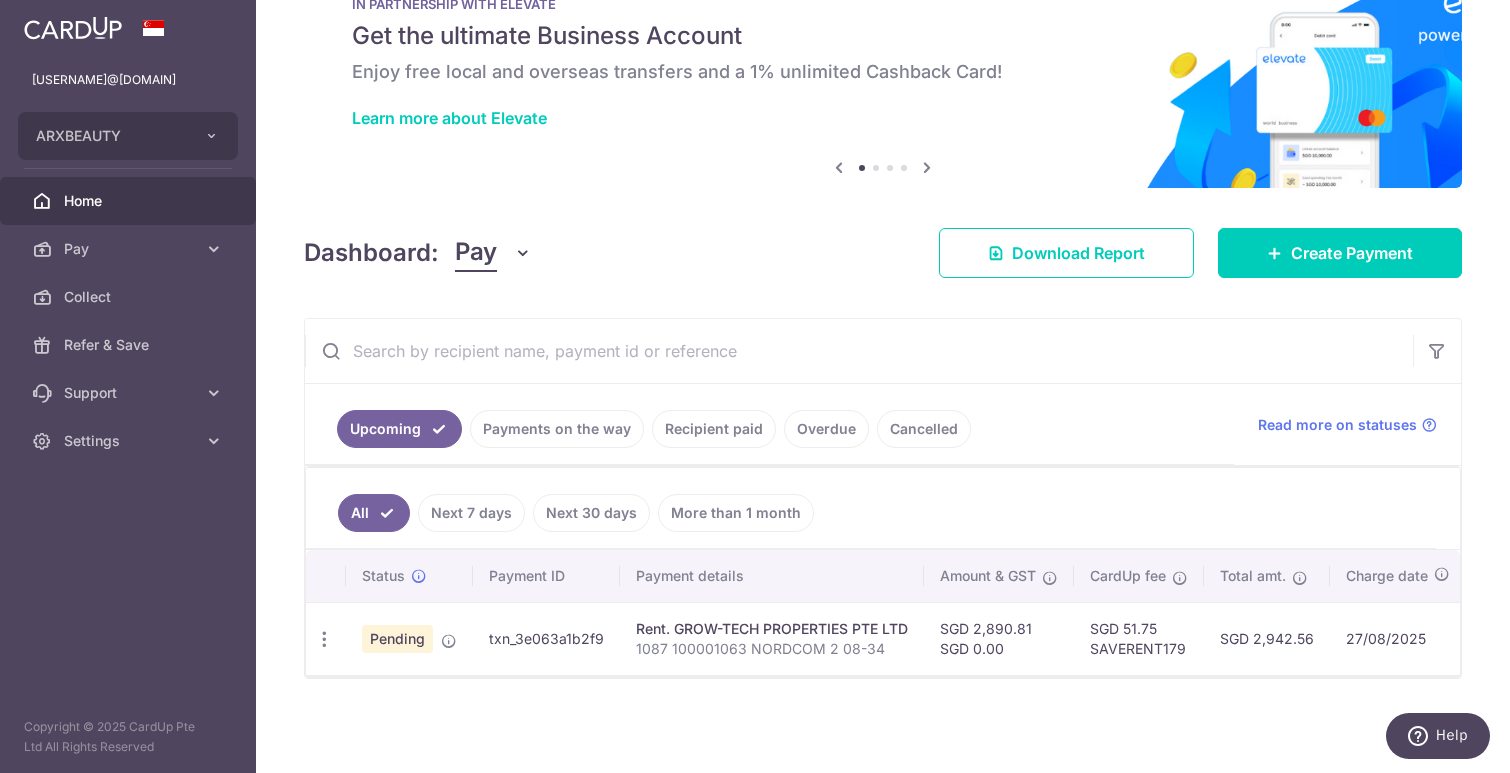 scroll, scrollTop: 0, scrollLeft: 0, axis: both 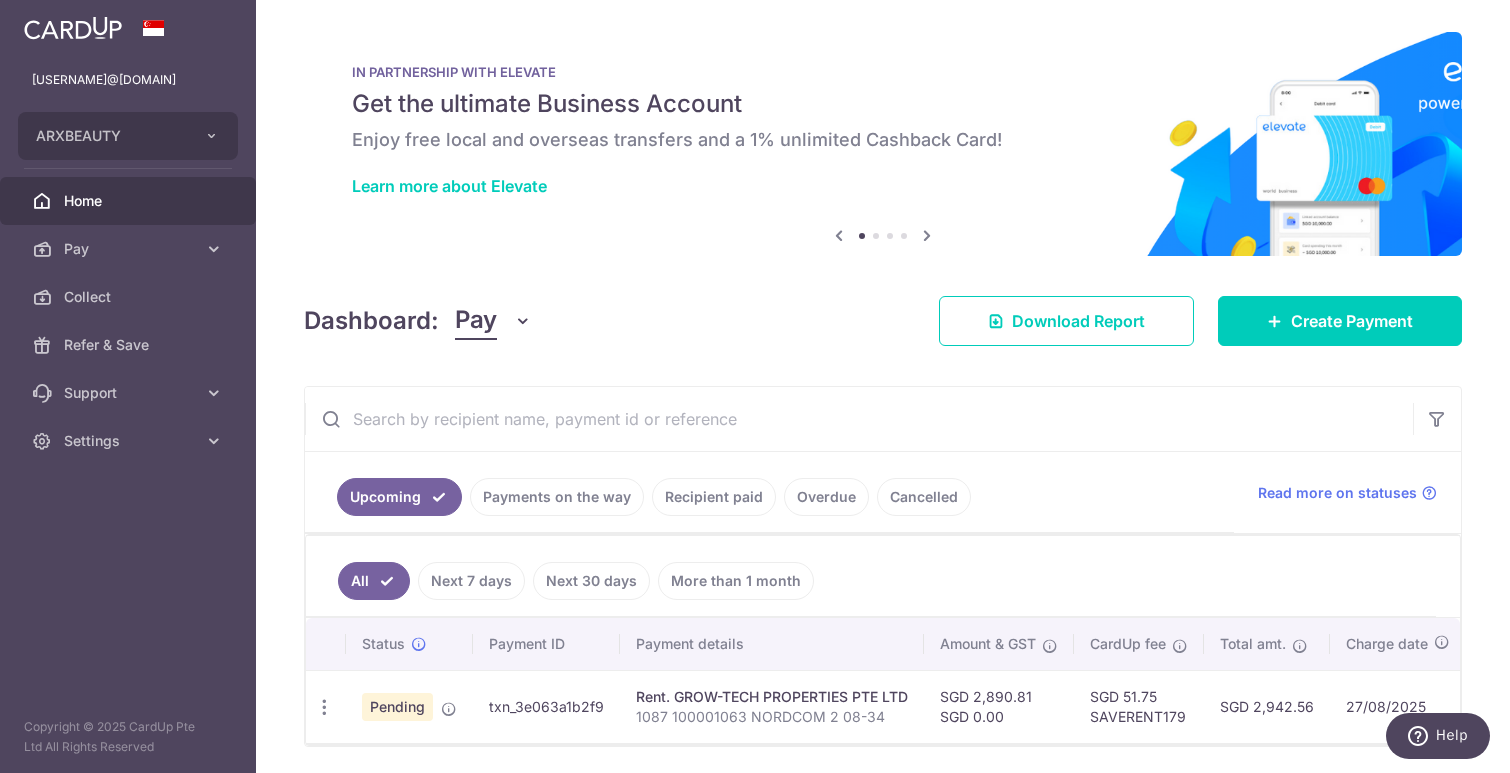click at bounding box center (927, 235) 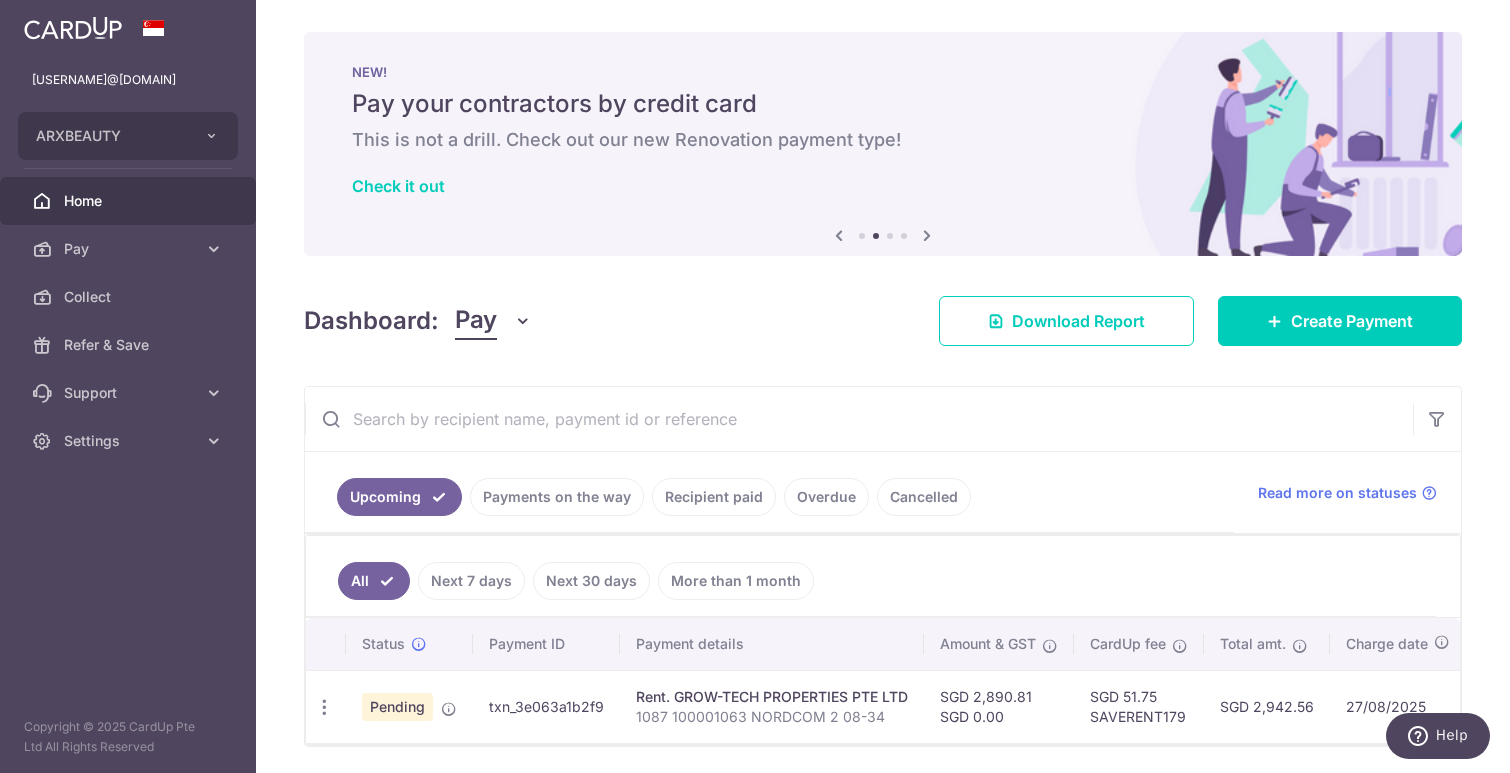 click at bounding box center (927, 235) 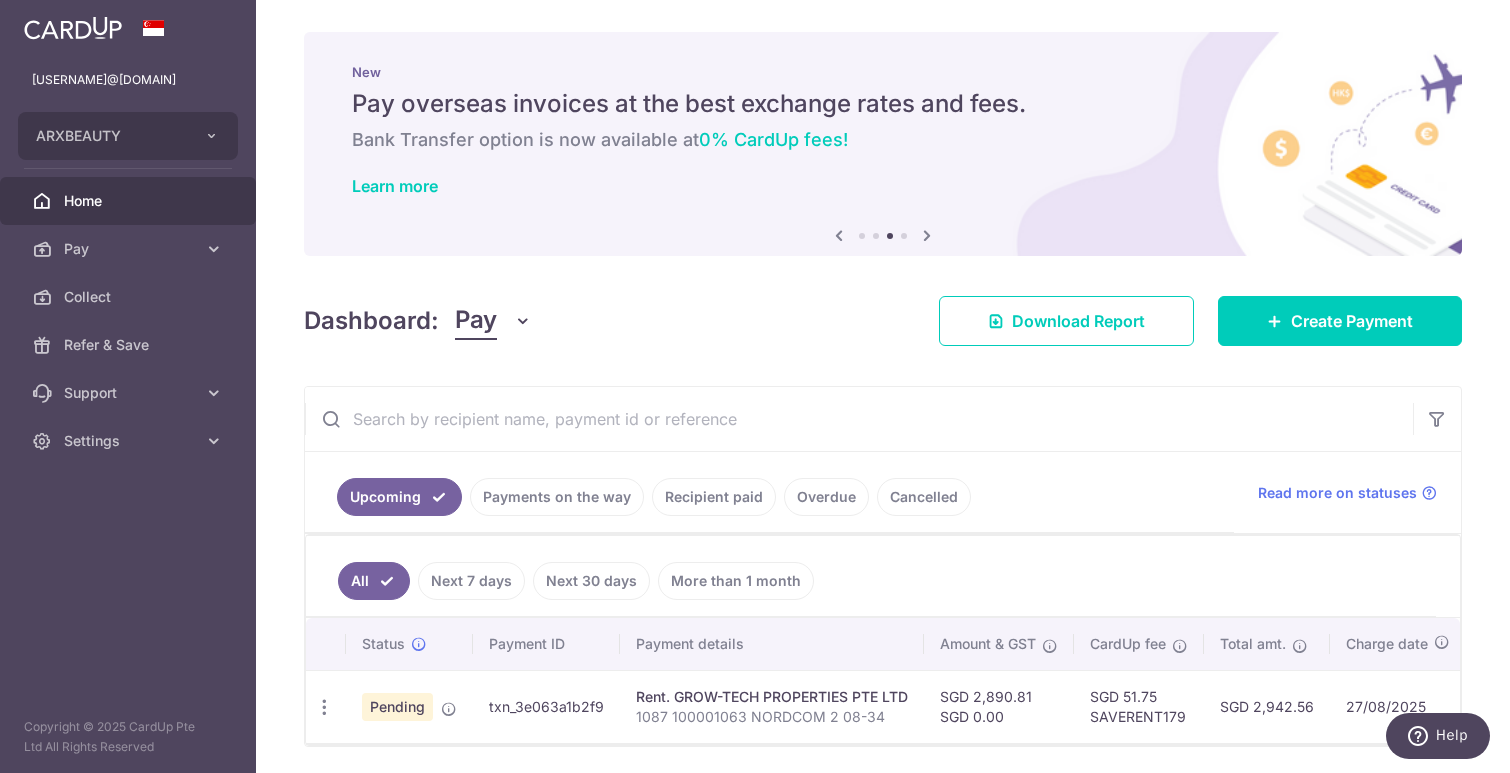 click at bounding box center (927, 235) 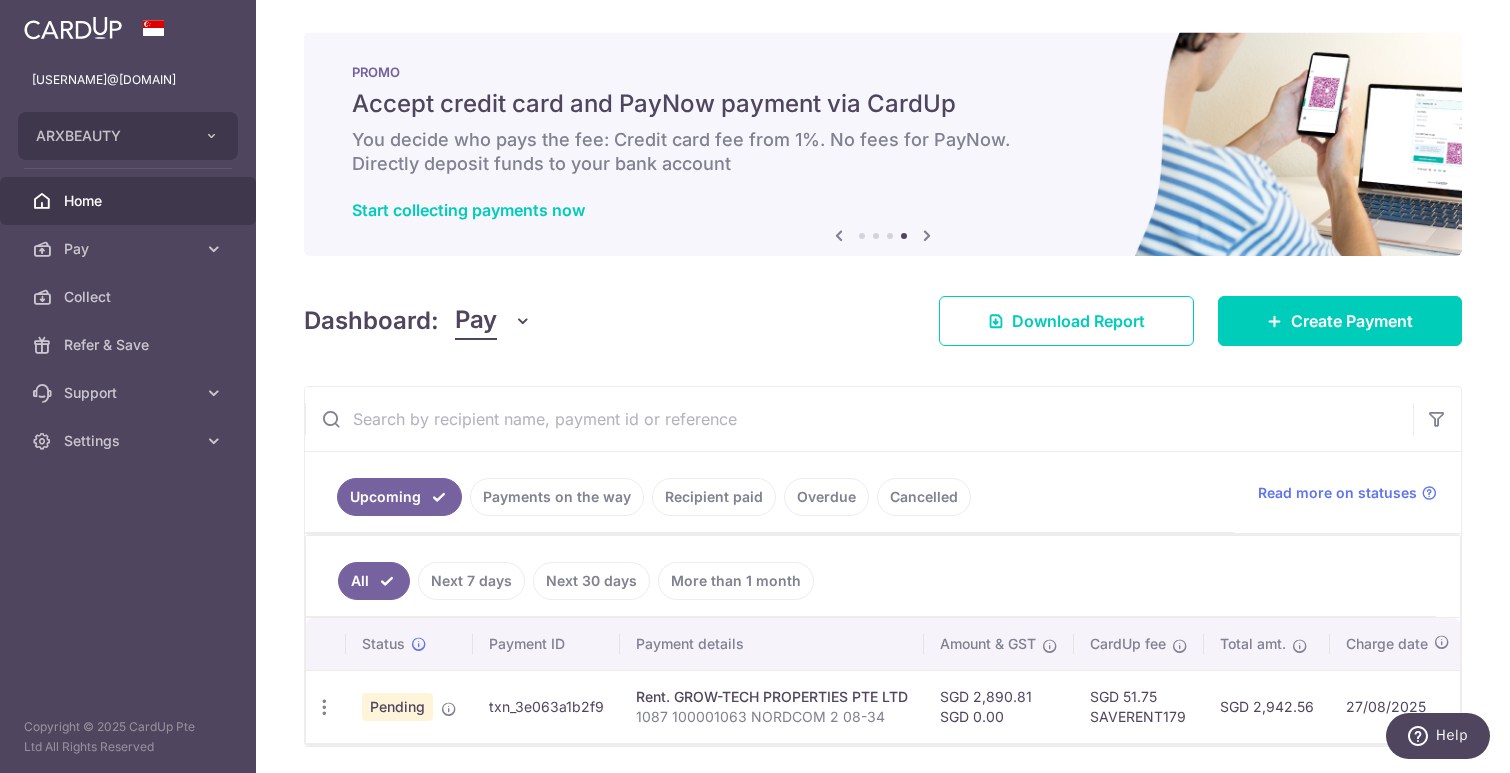 click at bounding box center (927, 235) 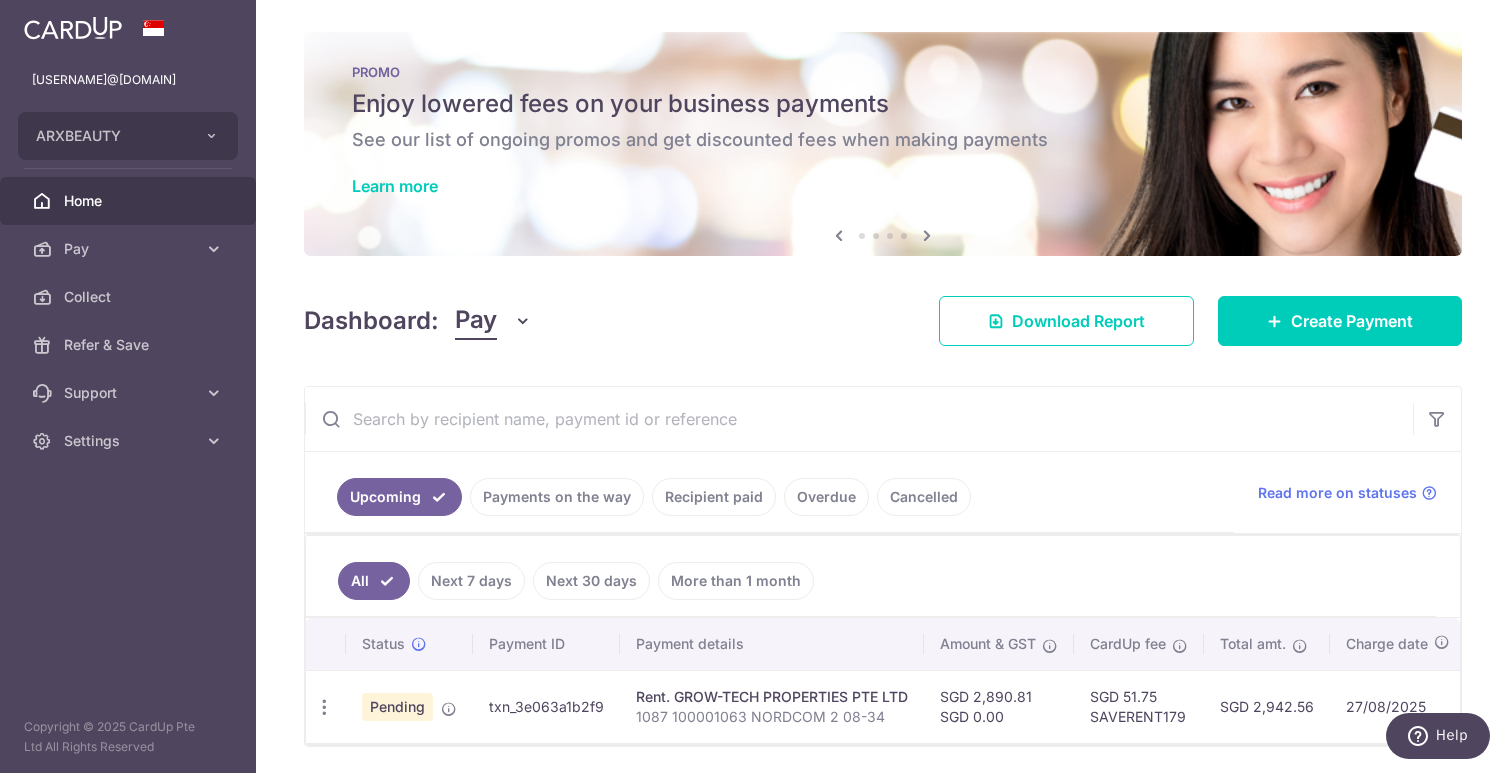 click on "Learn more" at bounding box center [883, 186] 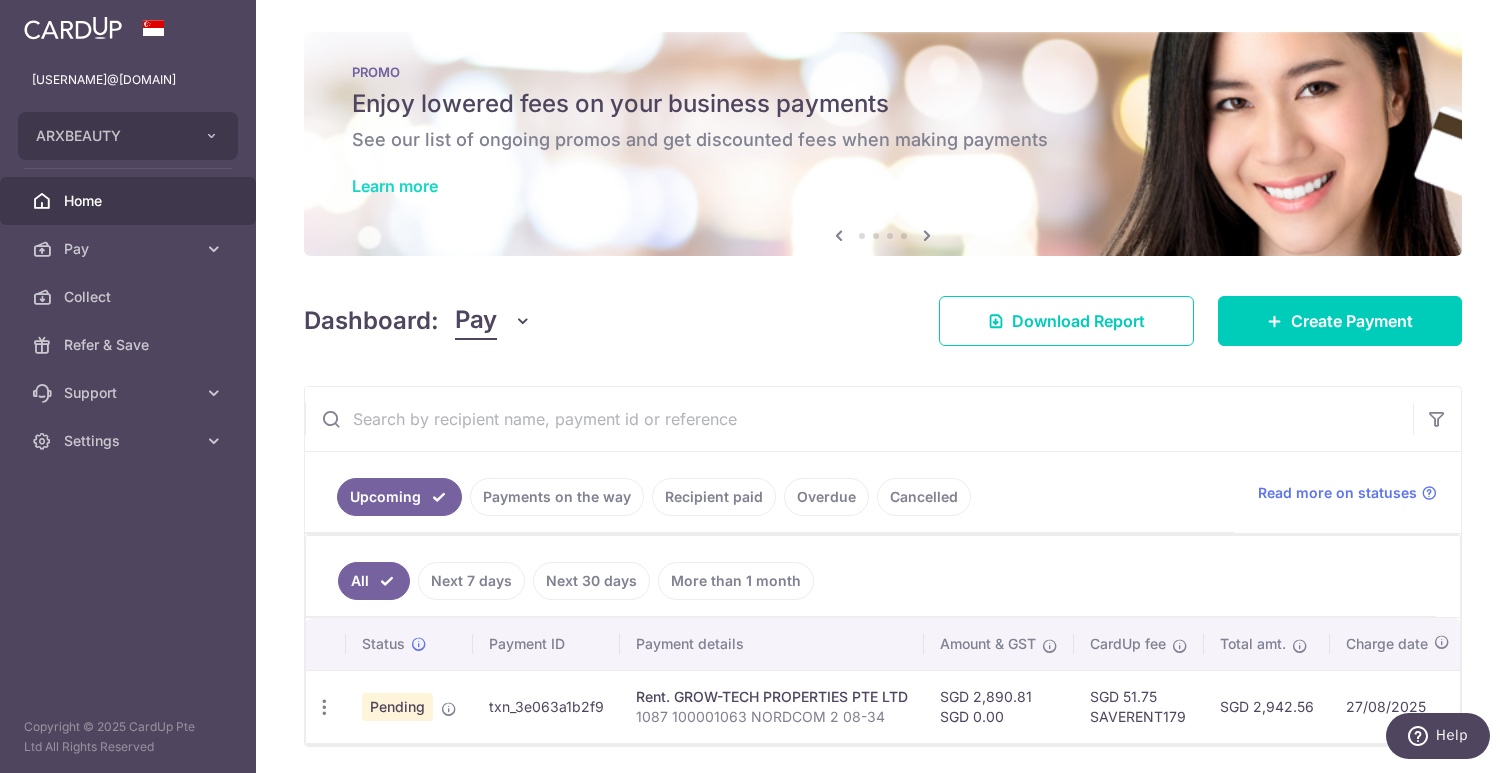 click on "Learn more" at bounding box center (395, 186) 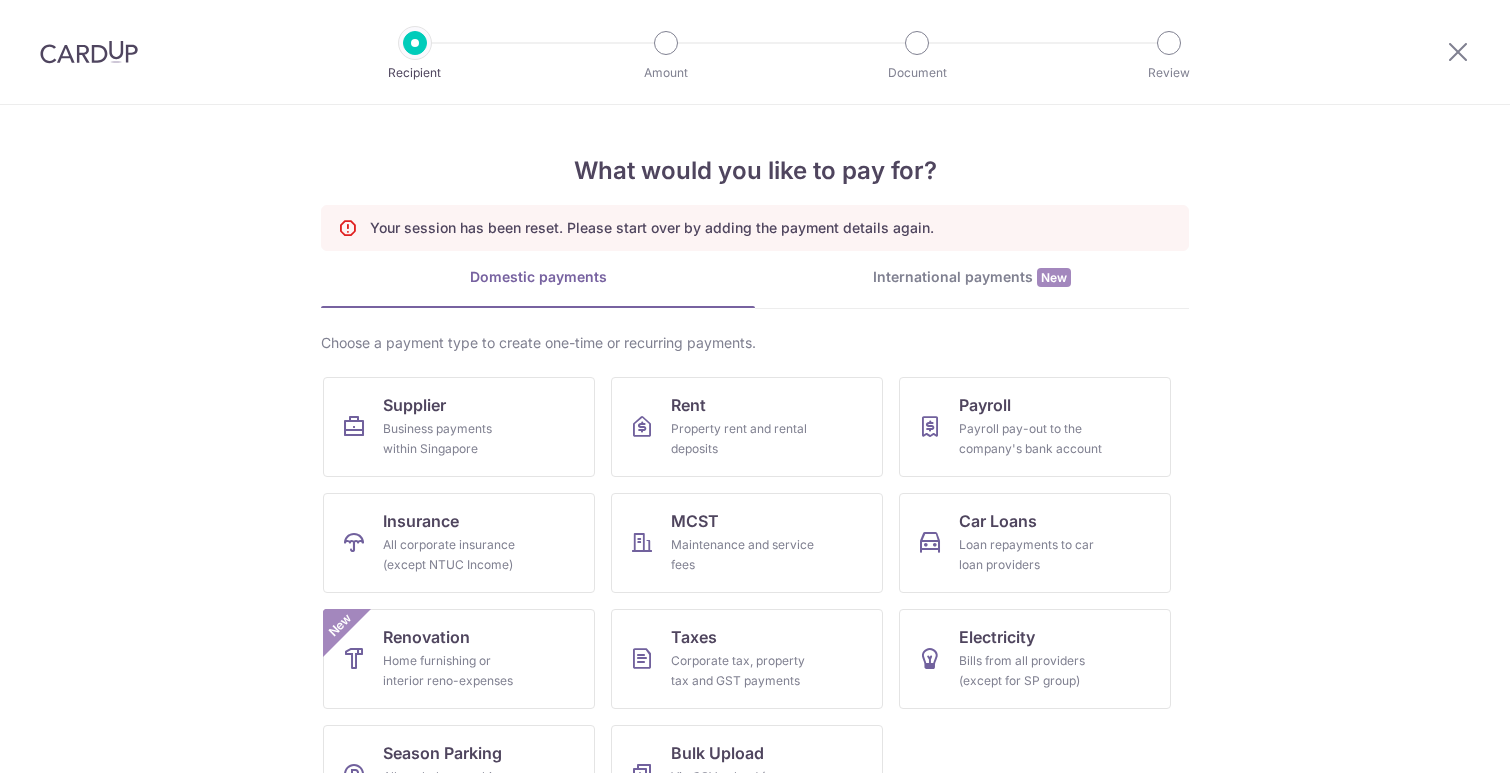 scroll, scrollTop: 0, scrollLeft: 0, axis: both 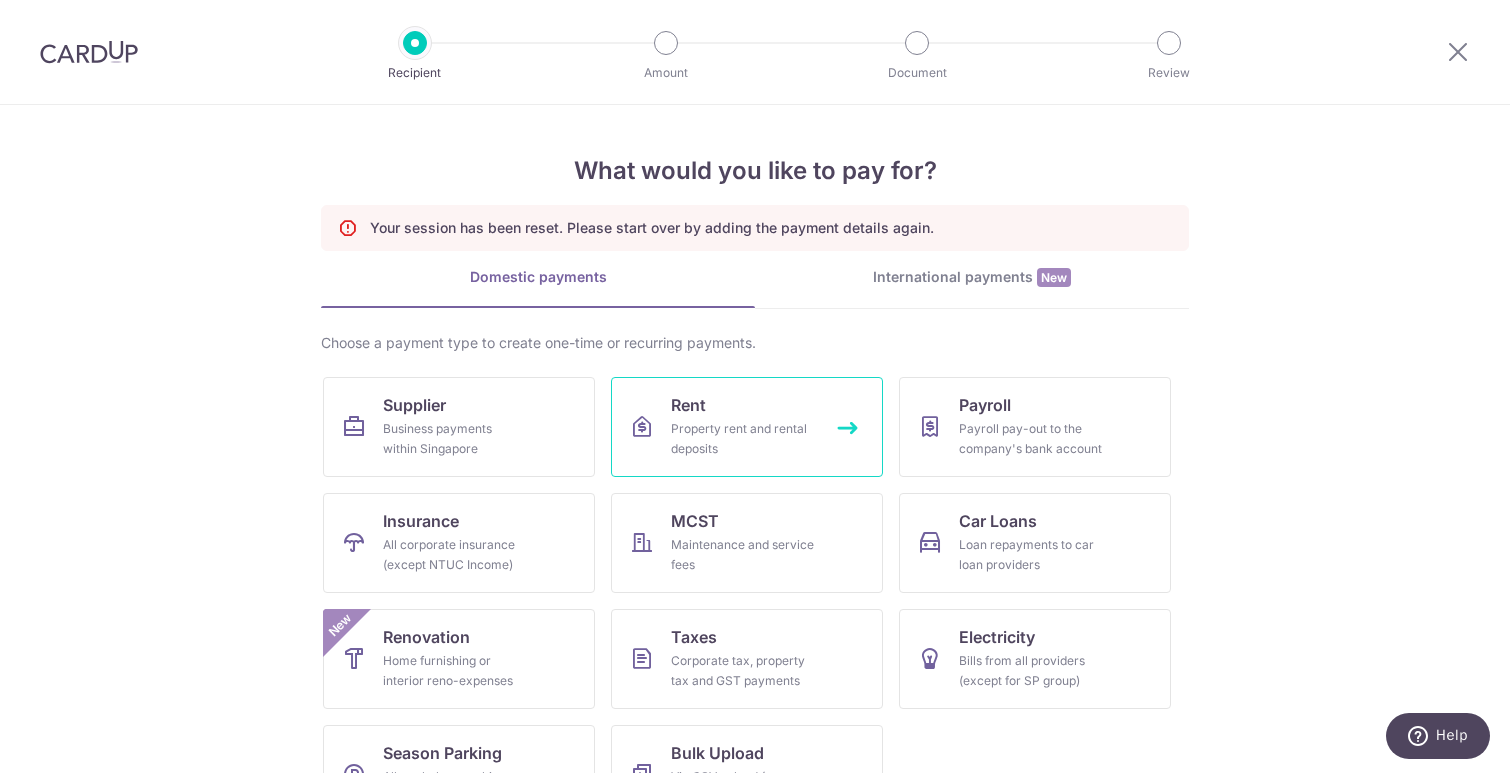 click on "Property rent and rental deposits" at bounding box center (743, 439) 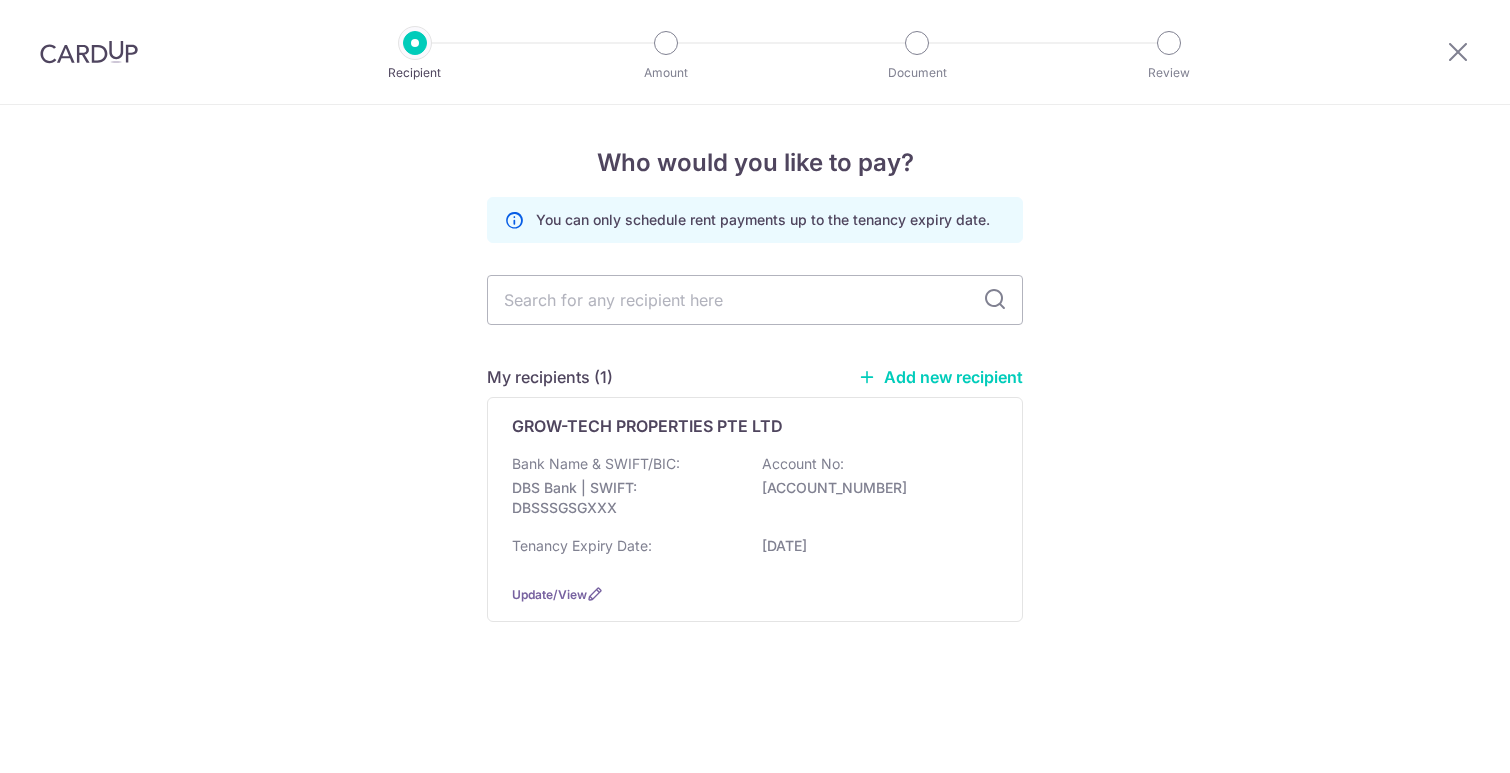 scroll, scrollTop: 0, scrollLeft: 0, axis: both 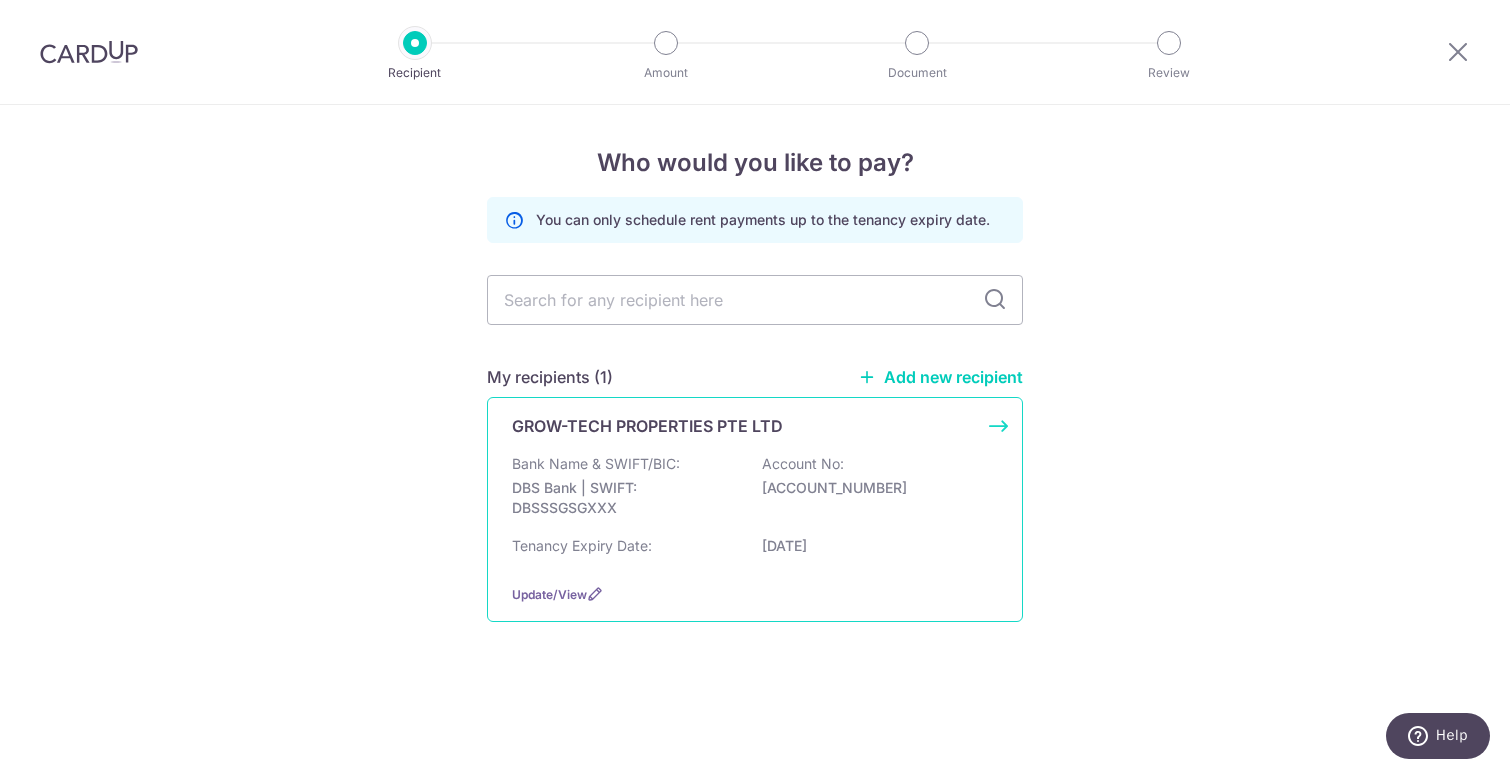 click on "Bank Name & SWIFT/BIC:
DBS Bank | SWIFT: DBSSSGSGXXX
Account No:
[ACCOUNT_NUMBER]" at bounding box center (755, 491) 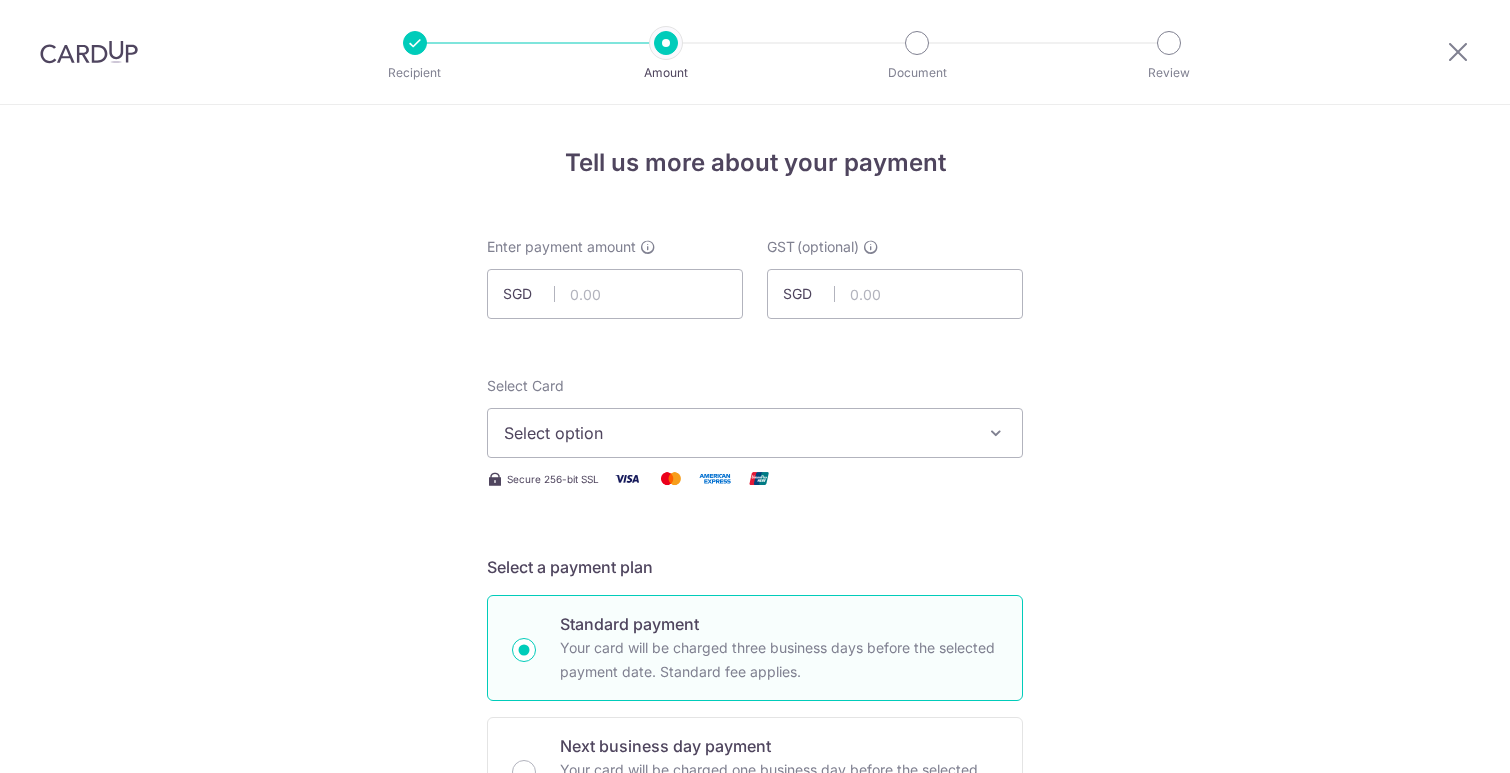 scroll, scrollTop: 0, scrollLeft: 0, axis: both 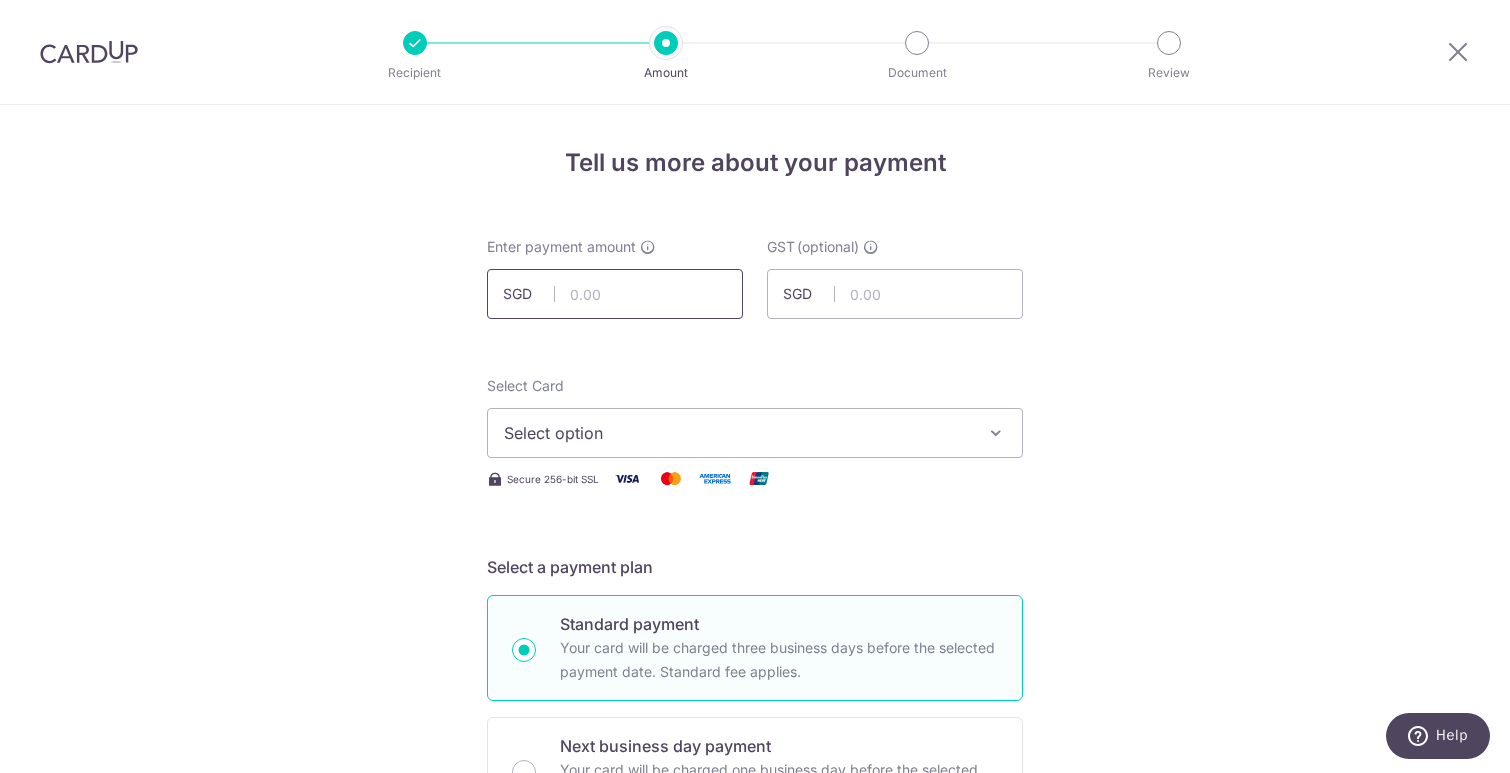 click at bounding box center (615, 294) 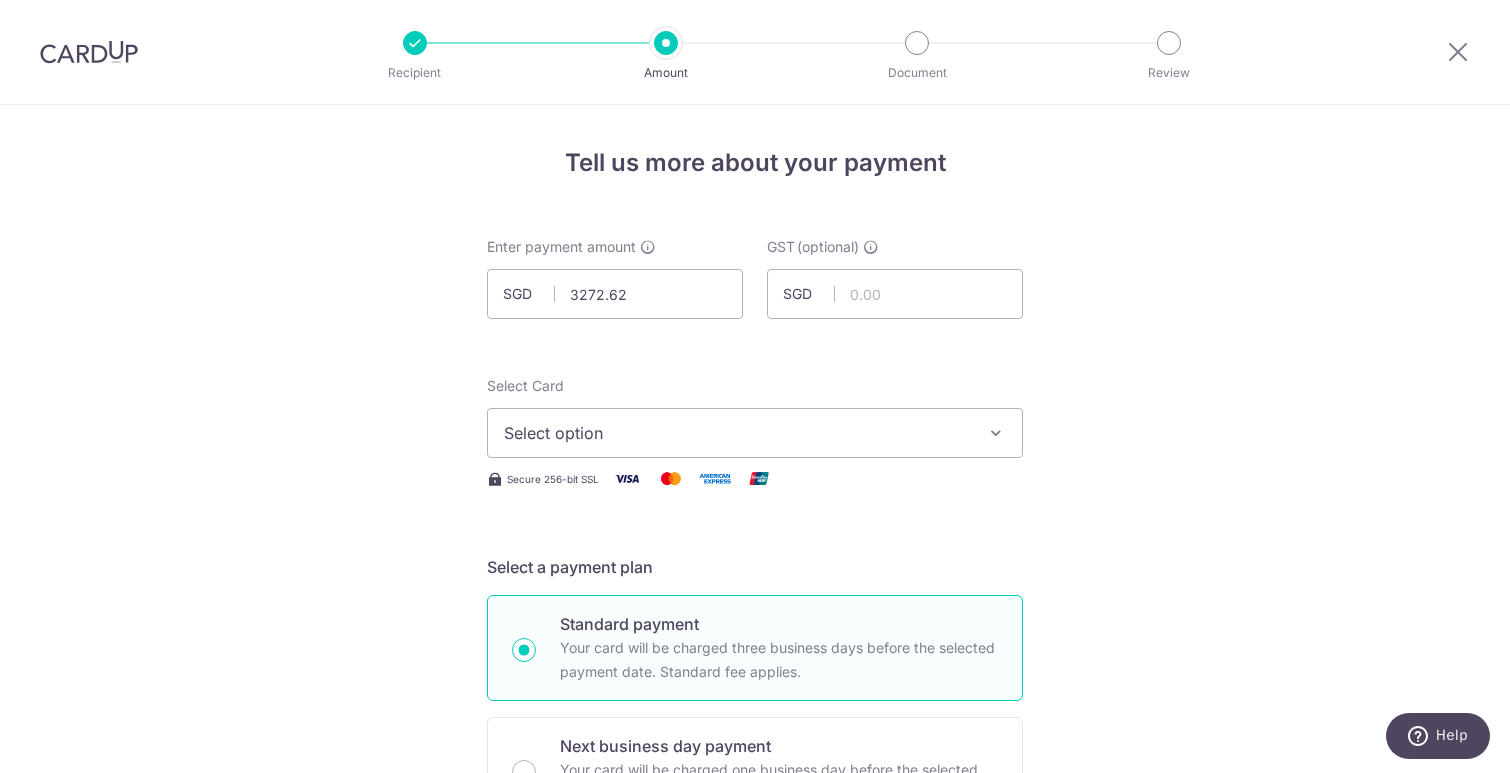 click on "Enter payment amount
SGD
3272.62
GST
(optional)
SGD
Select Card
Select option
Add credit card
Your Cards
**** 1268
Secure 256-bit SSL
Text" at bounding box center [755, 1095] 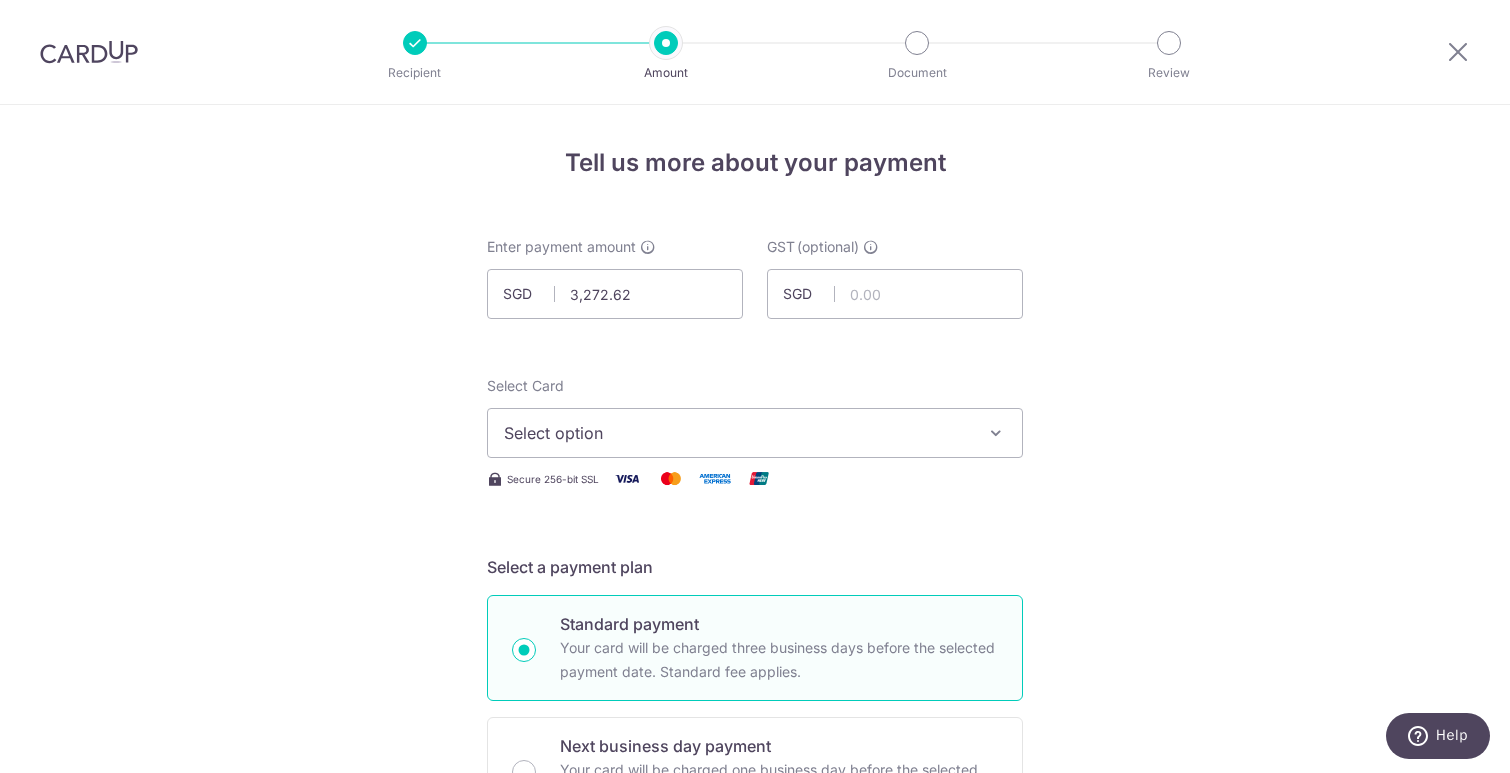 click on "Select option" at bounding box center (737, 433) 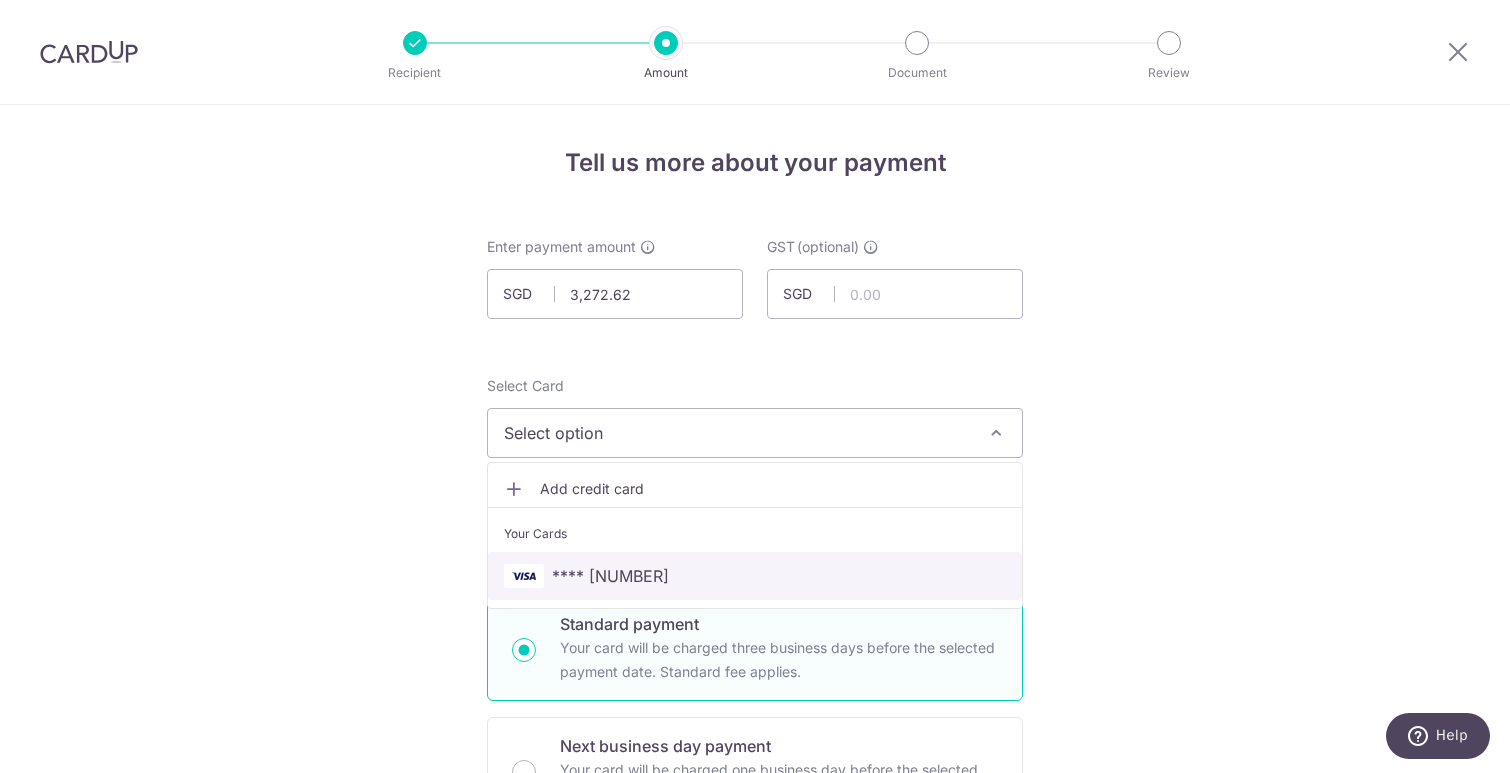 click on "**** 1268" at bounding box center [755, 576] 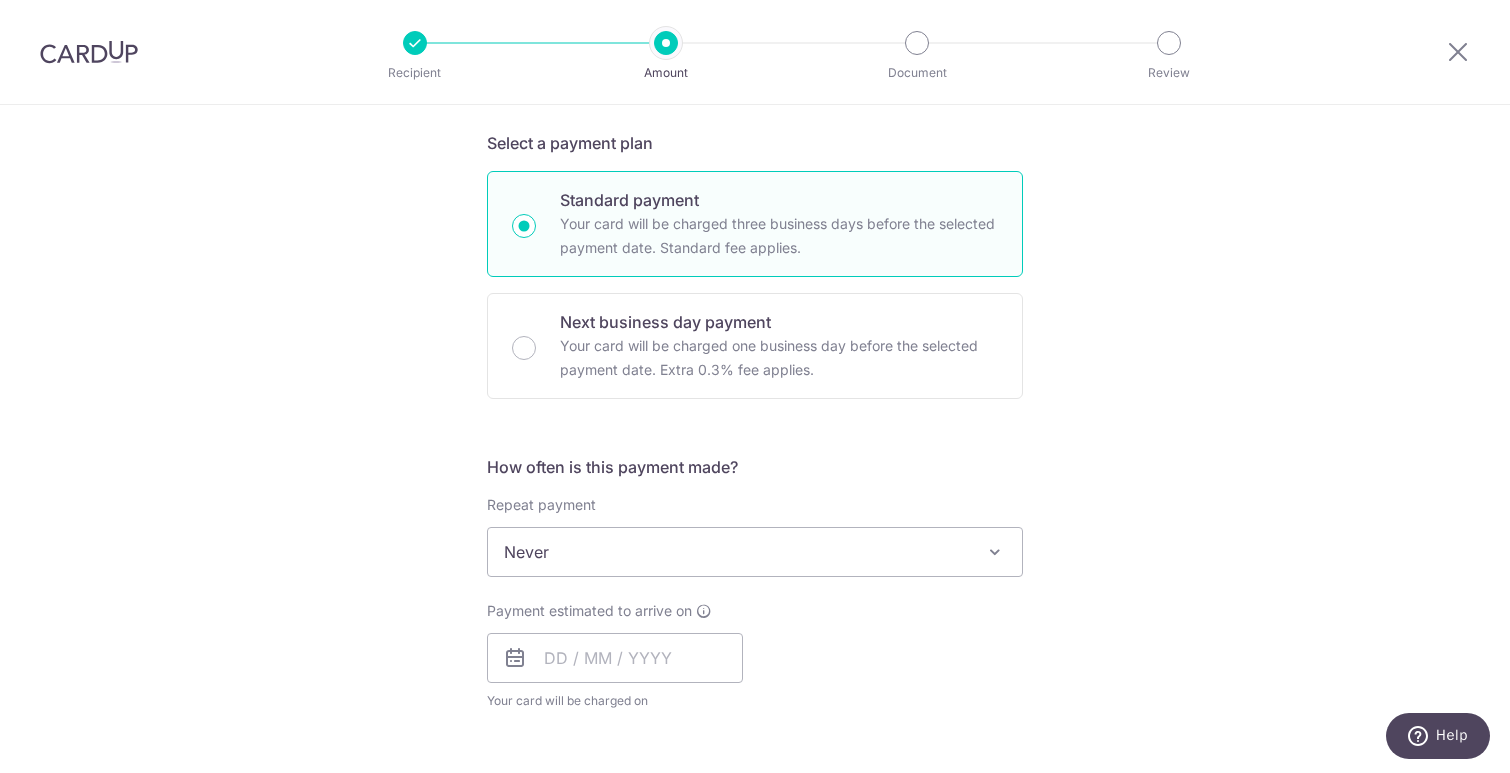 scroll, scrollTop: 430, scrollLeft: 0, axis: vertical 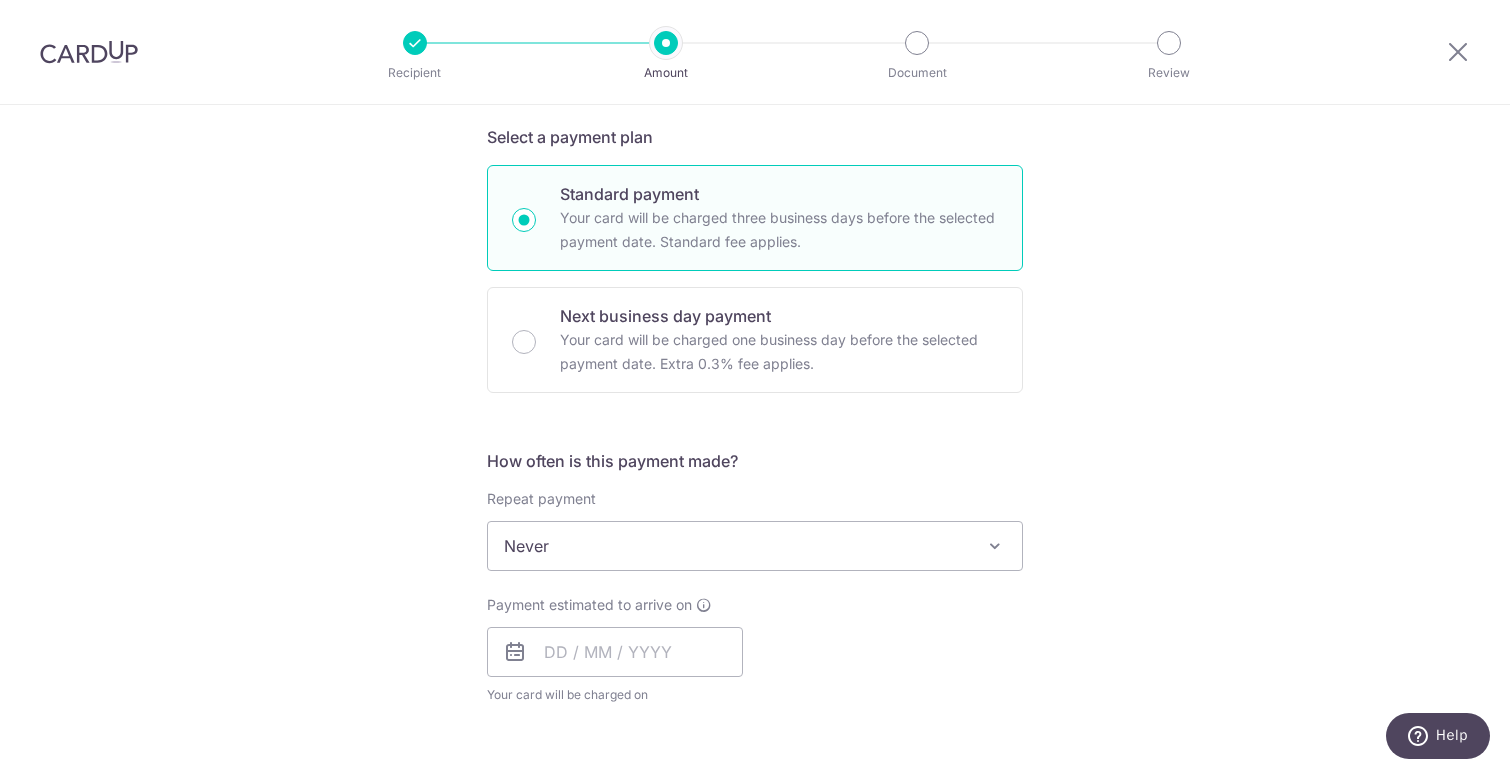 click on "Never" at bounding box center [755, 546] 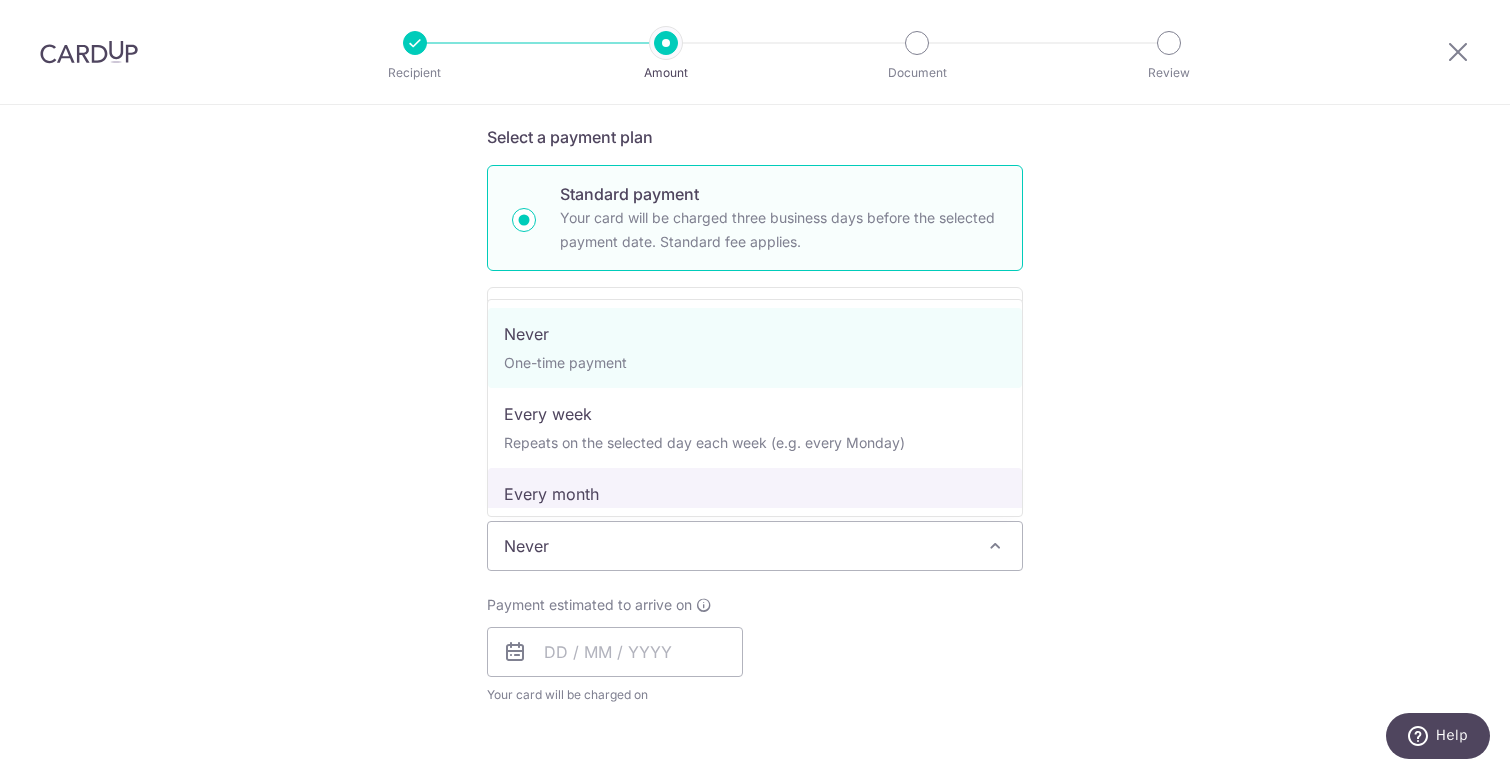 select on "3" 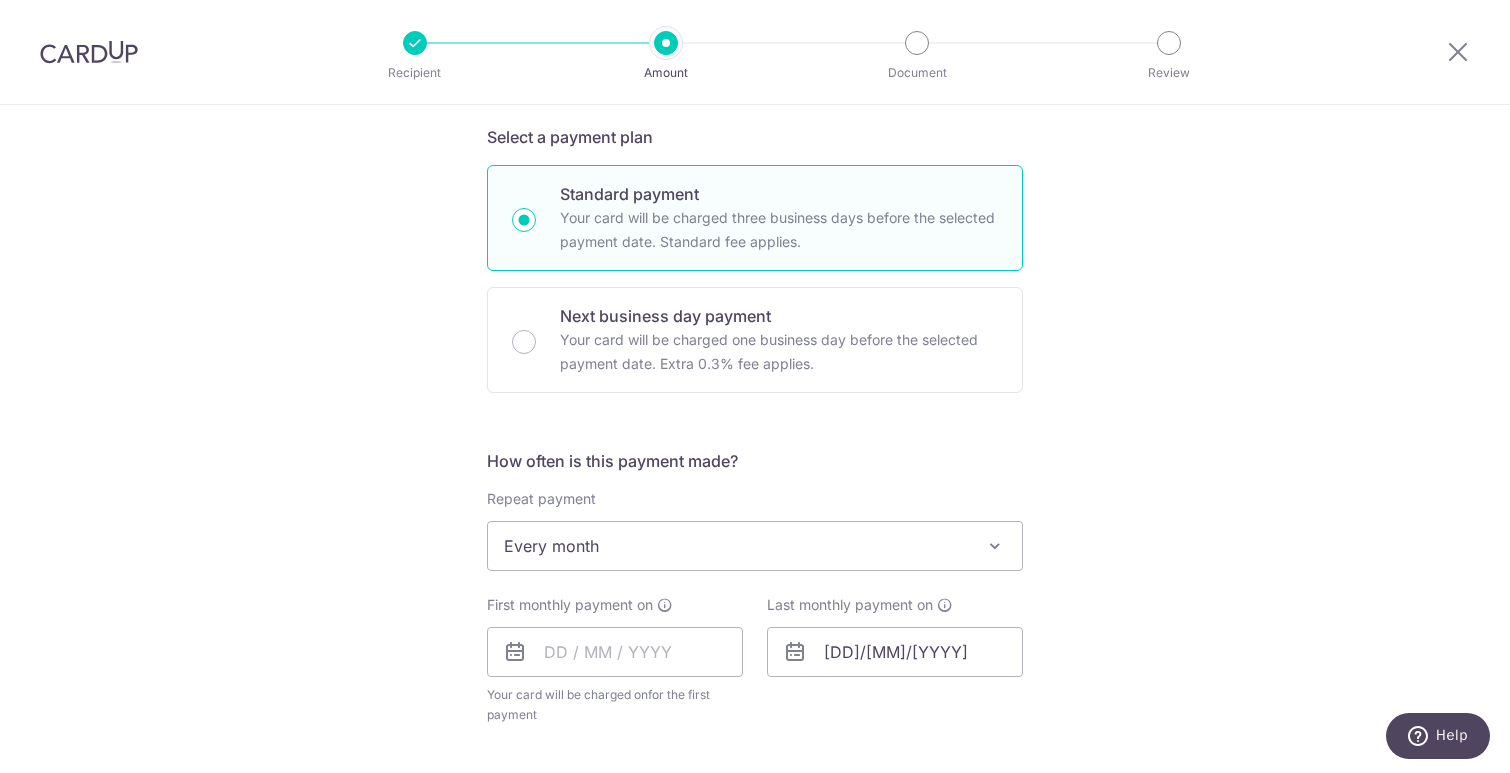 click on "First monthly payment on
Your card will be charged on   for the first payment
* If your payment is funded by  9:00am SGT on Thursday 07/08/2025
08/08/2025" at bounding box center (615, 660) 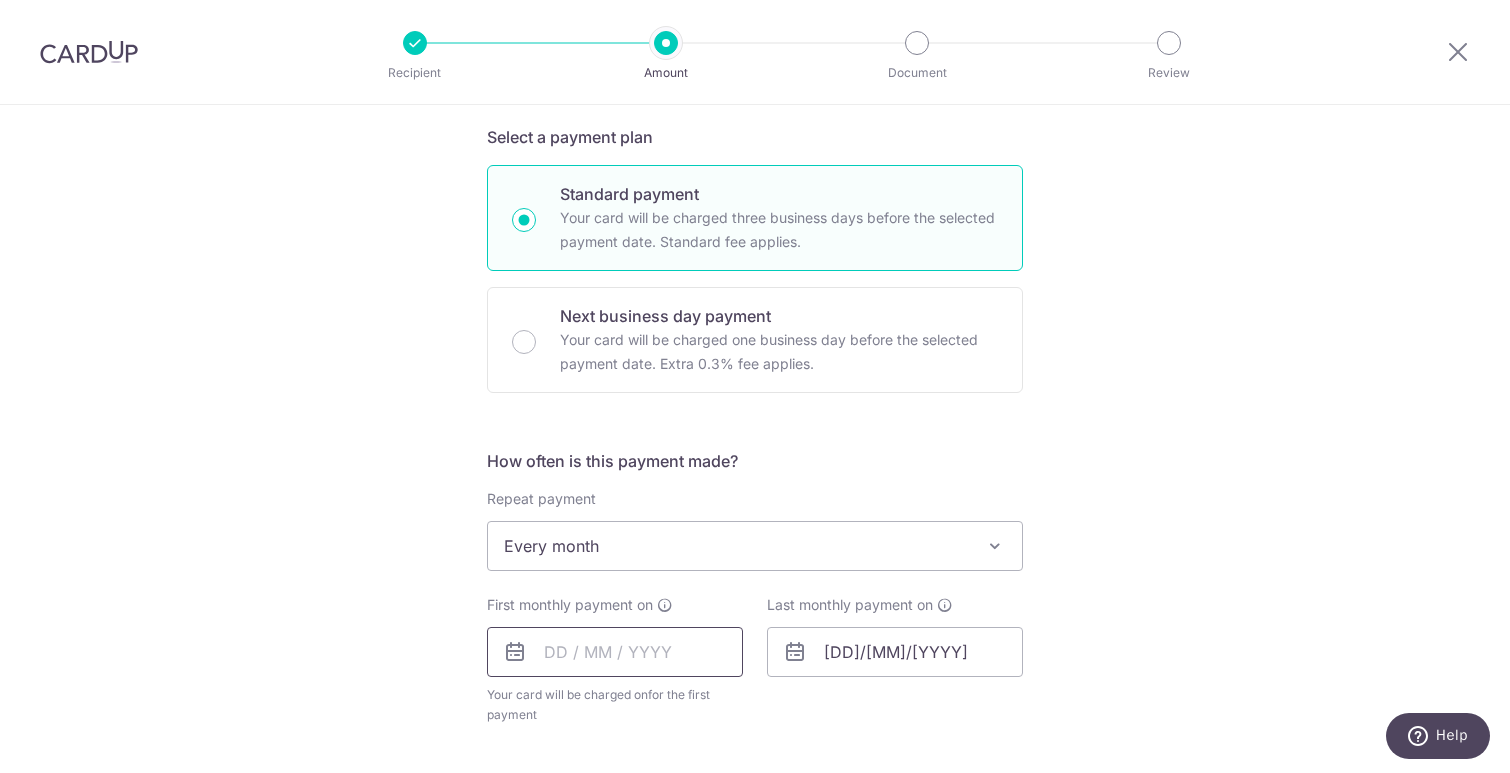 click at bounding box center [615, 652] 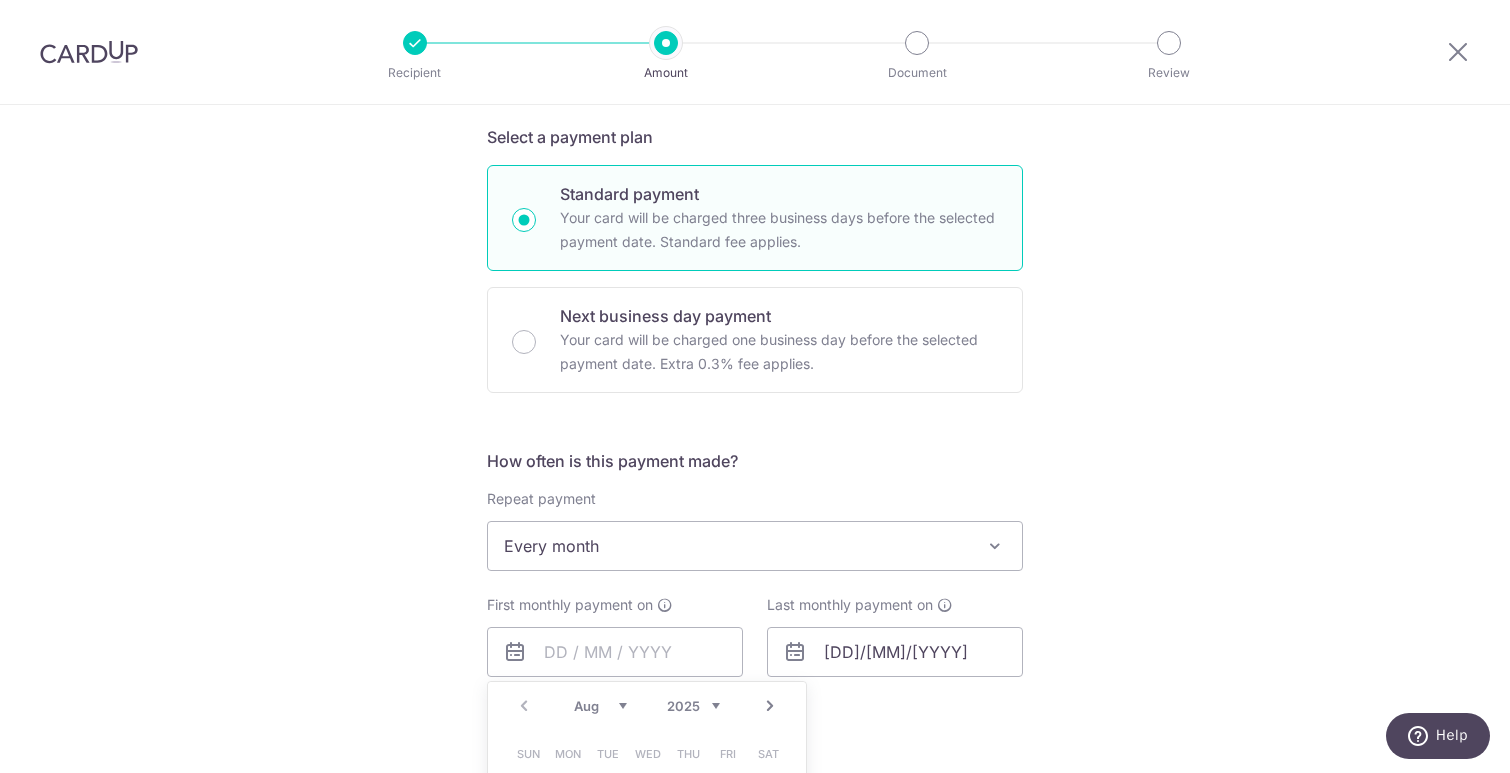 click on "Next" at bounding box center [770, 706] 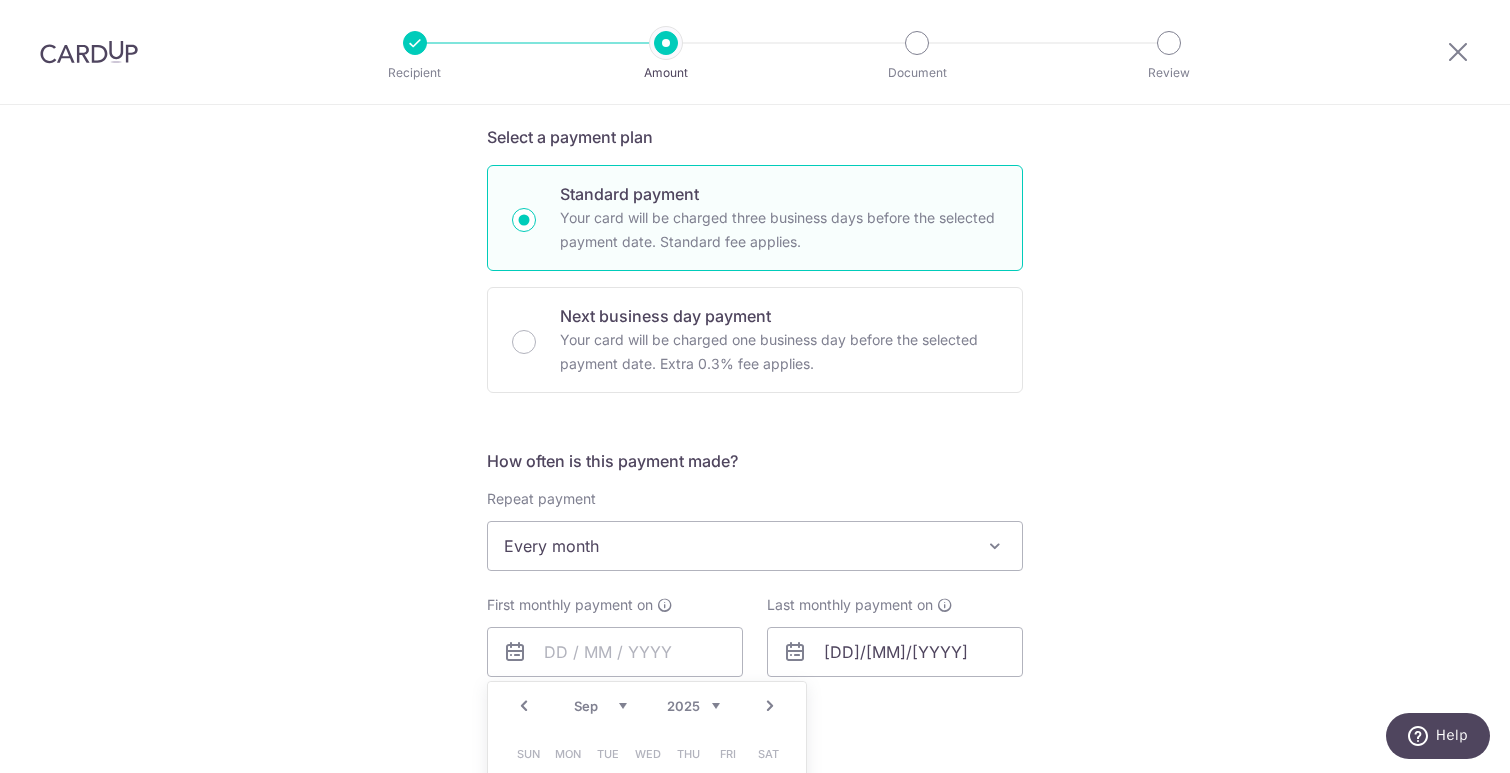 click on "Next" at bounding box center (770, 706) 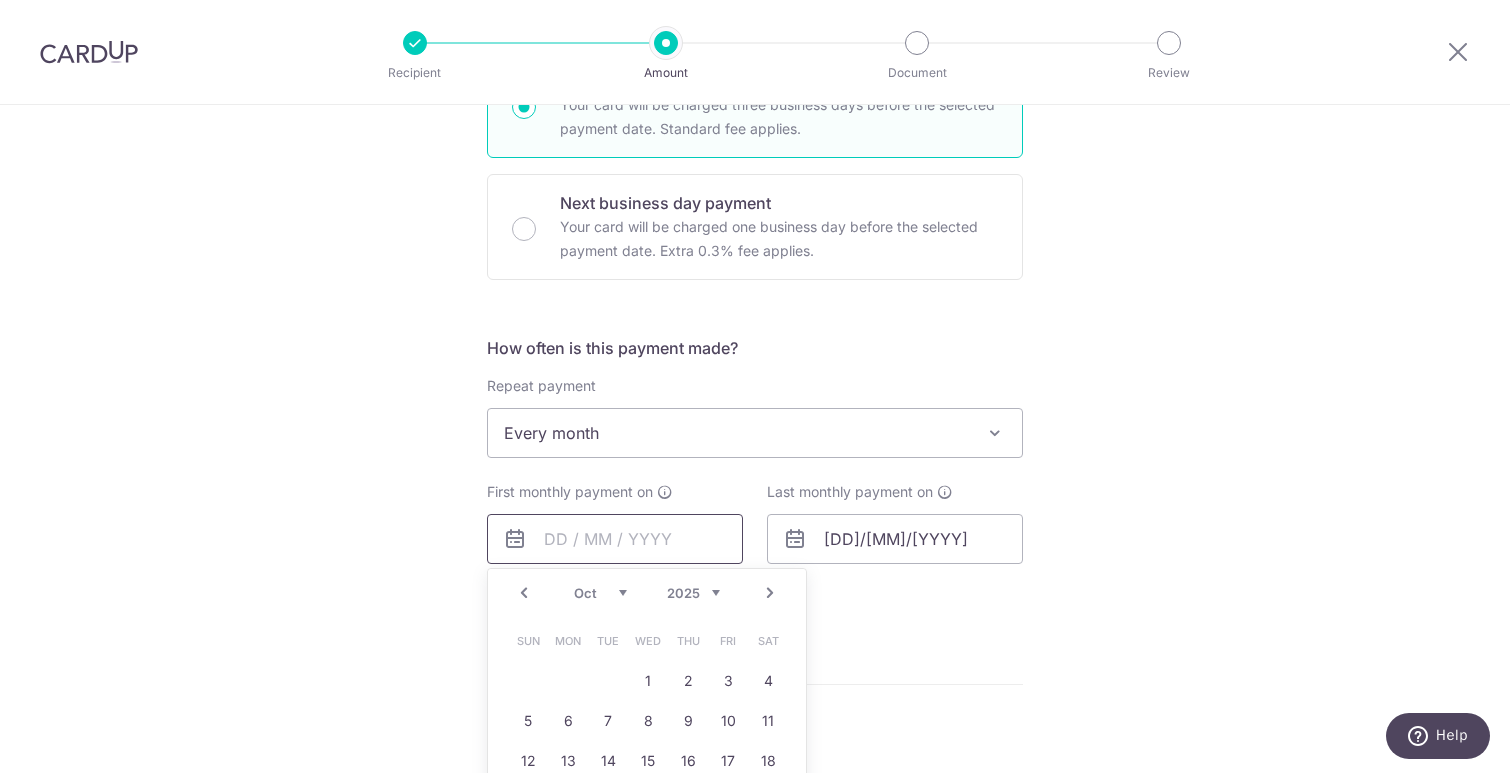 scroll, scrollTop: 610, scrollLeft: 0, axis: vertical 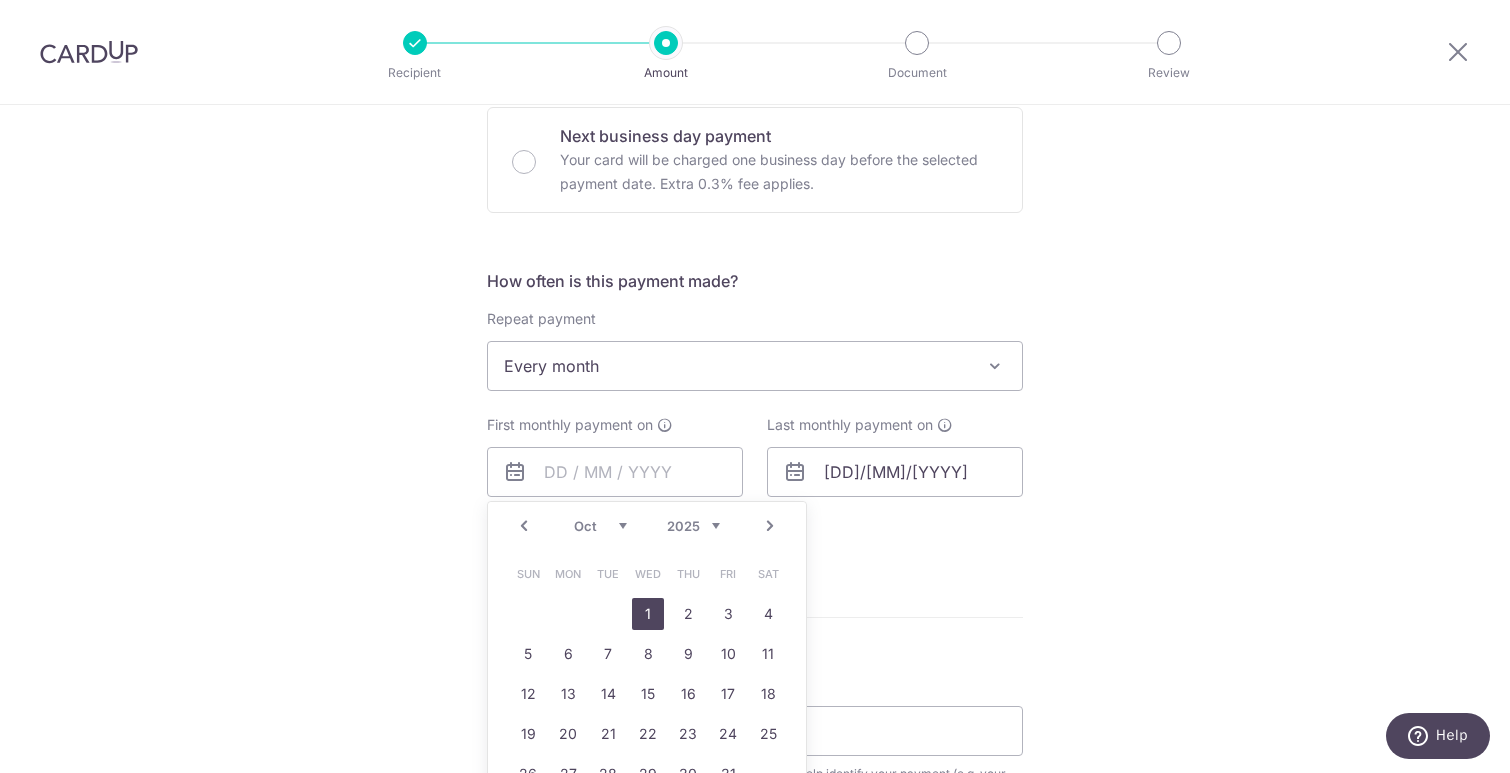 click on "1" at bounding box center [648, 614] 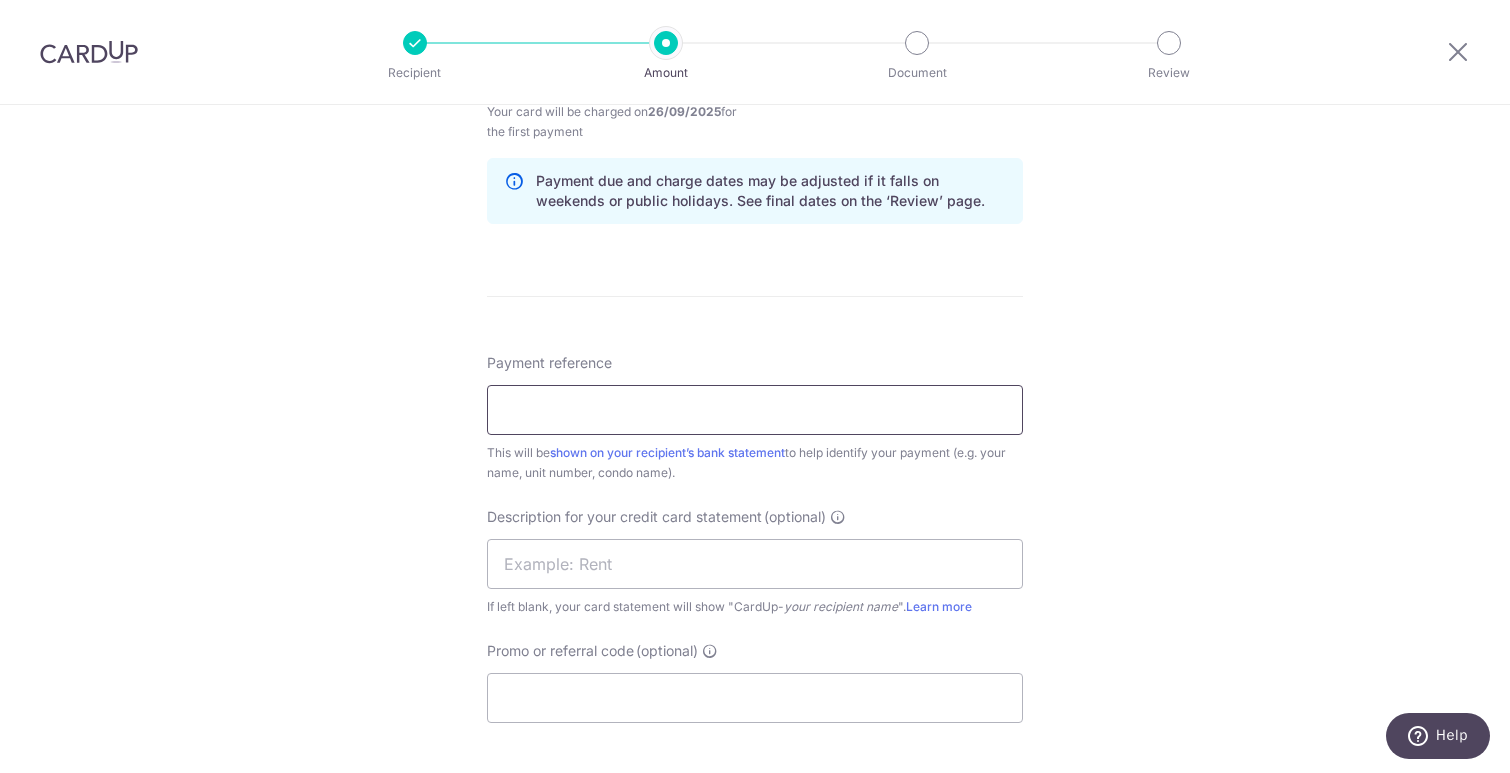 scroll, scrollTop: 1017, scrollLeft: 0, axis: vertical 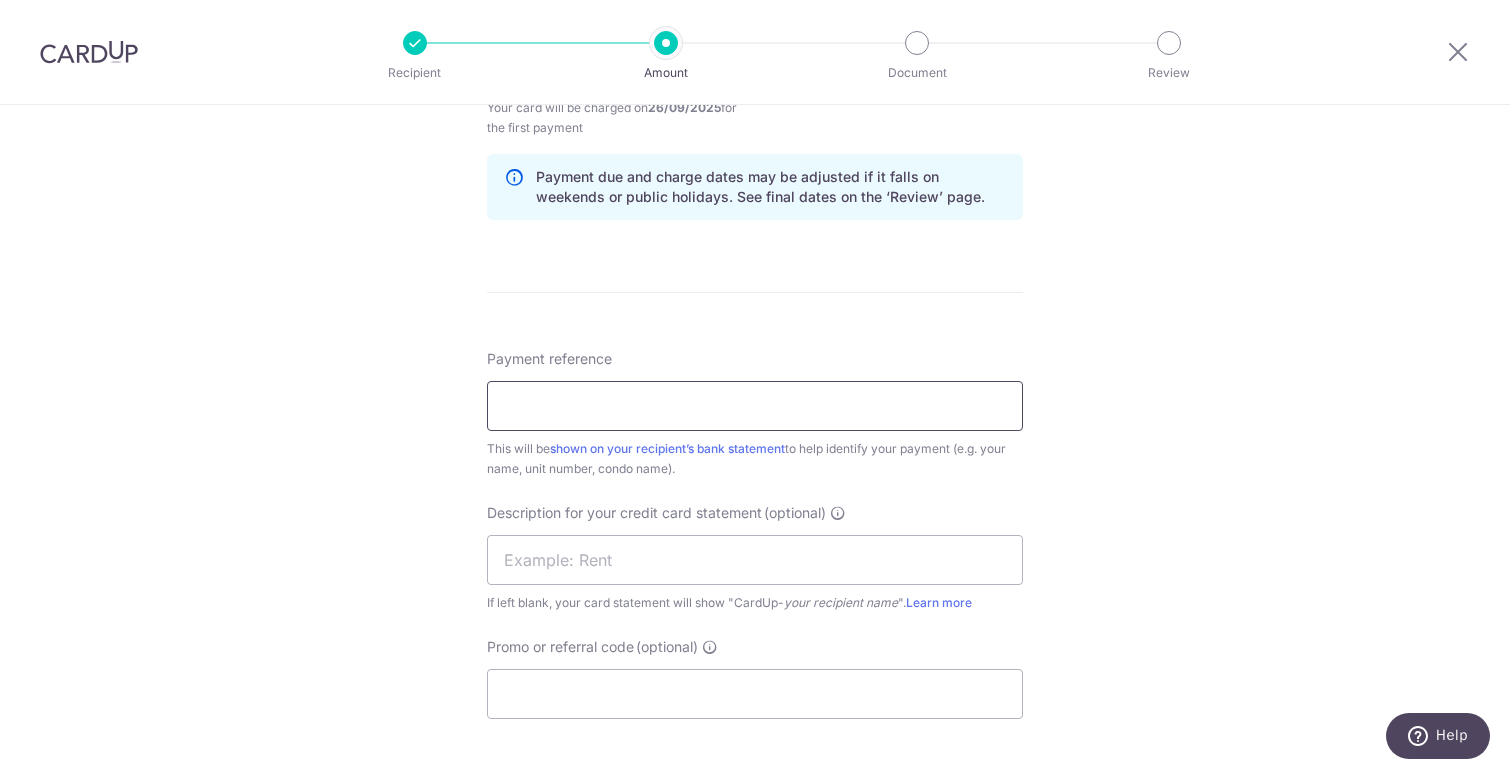 click on "Payment reference" at bounding box center (755, 406) 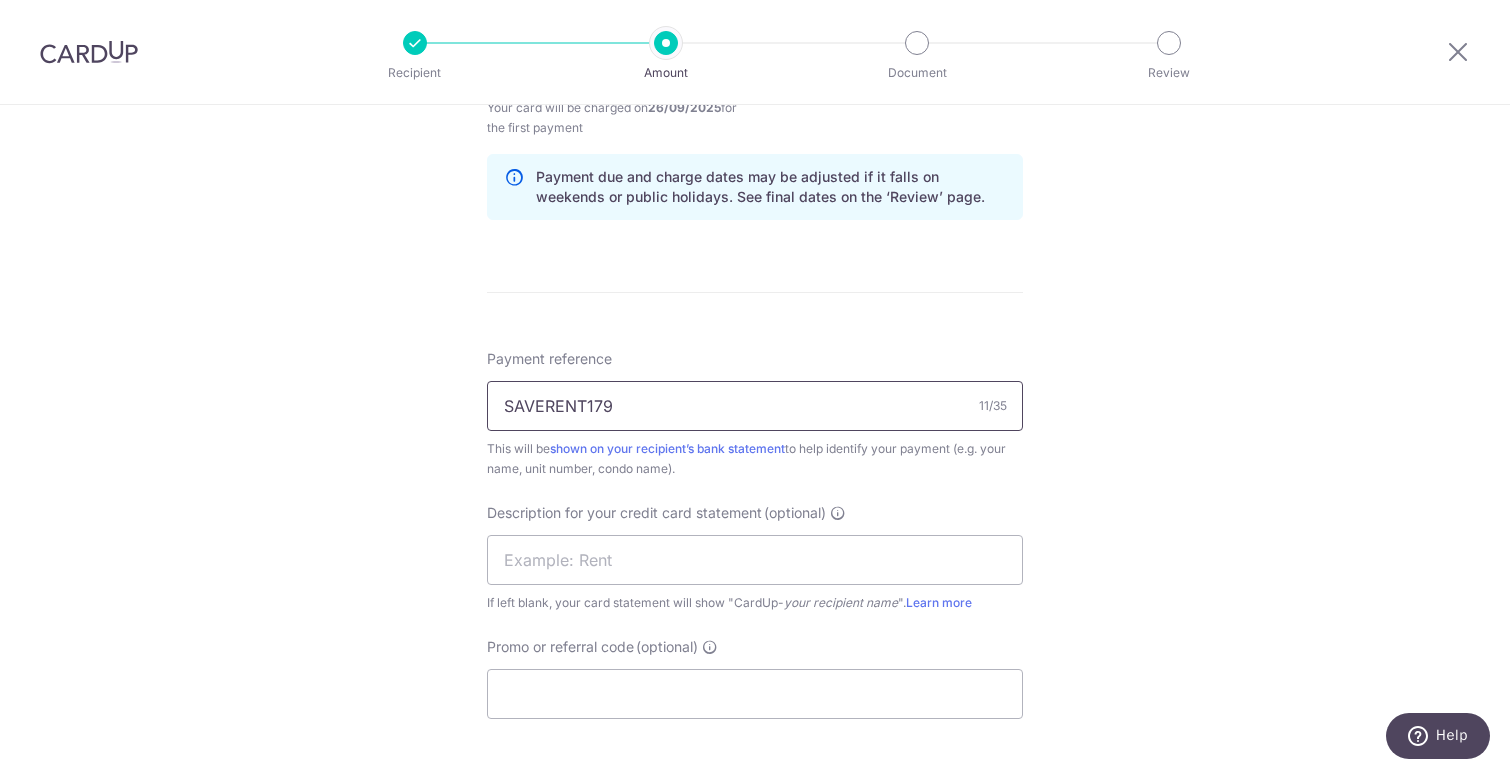click on "SAVERENT179" at bounding box center (755, 406) 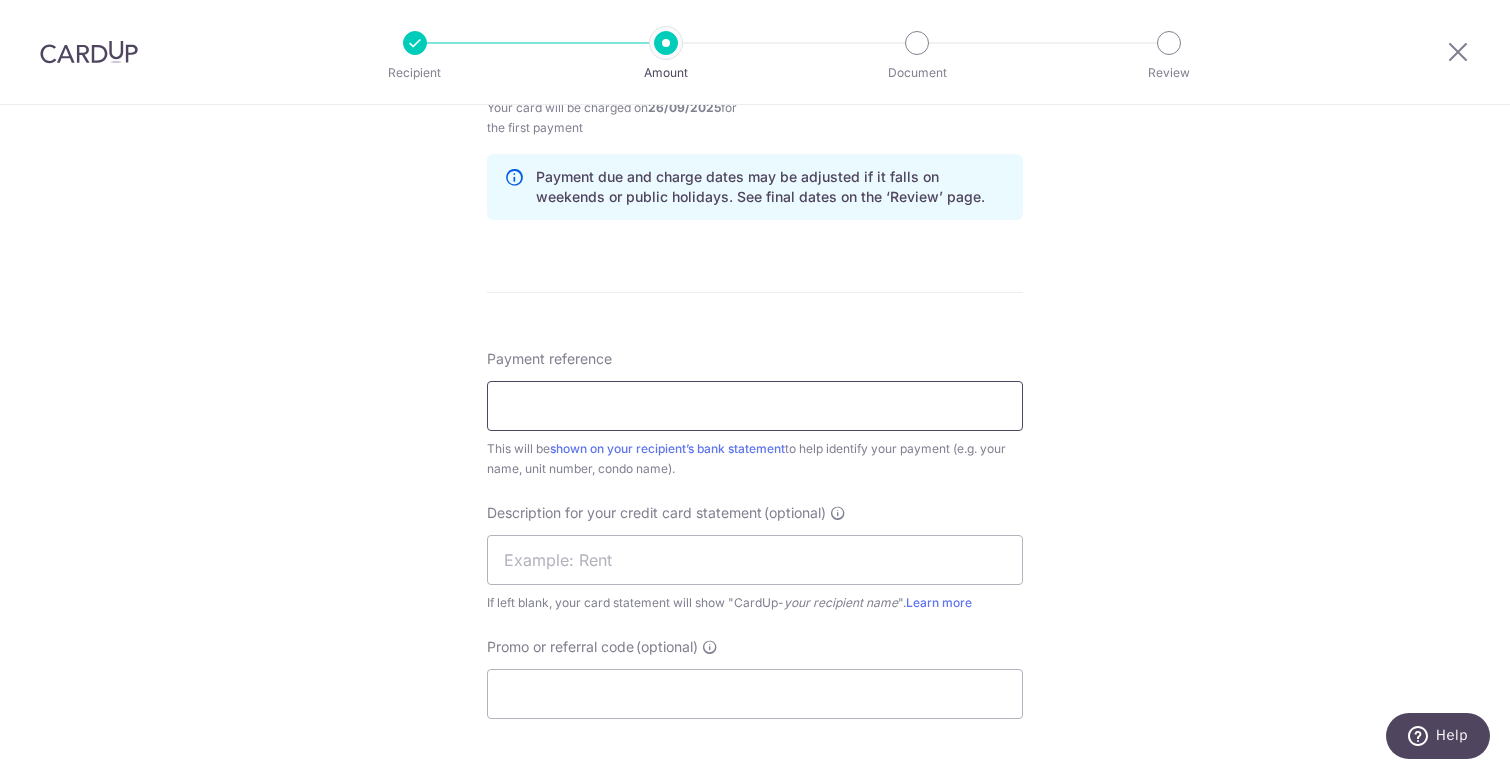 paste on "1087/100001414" 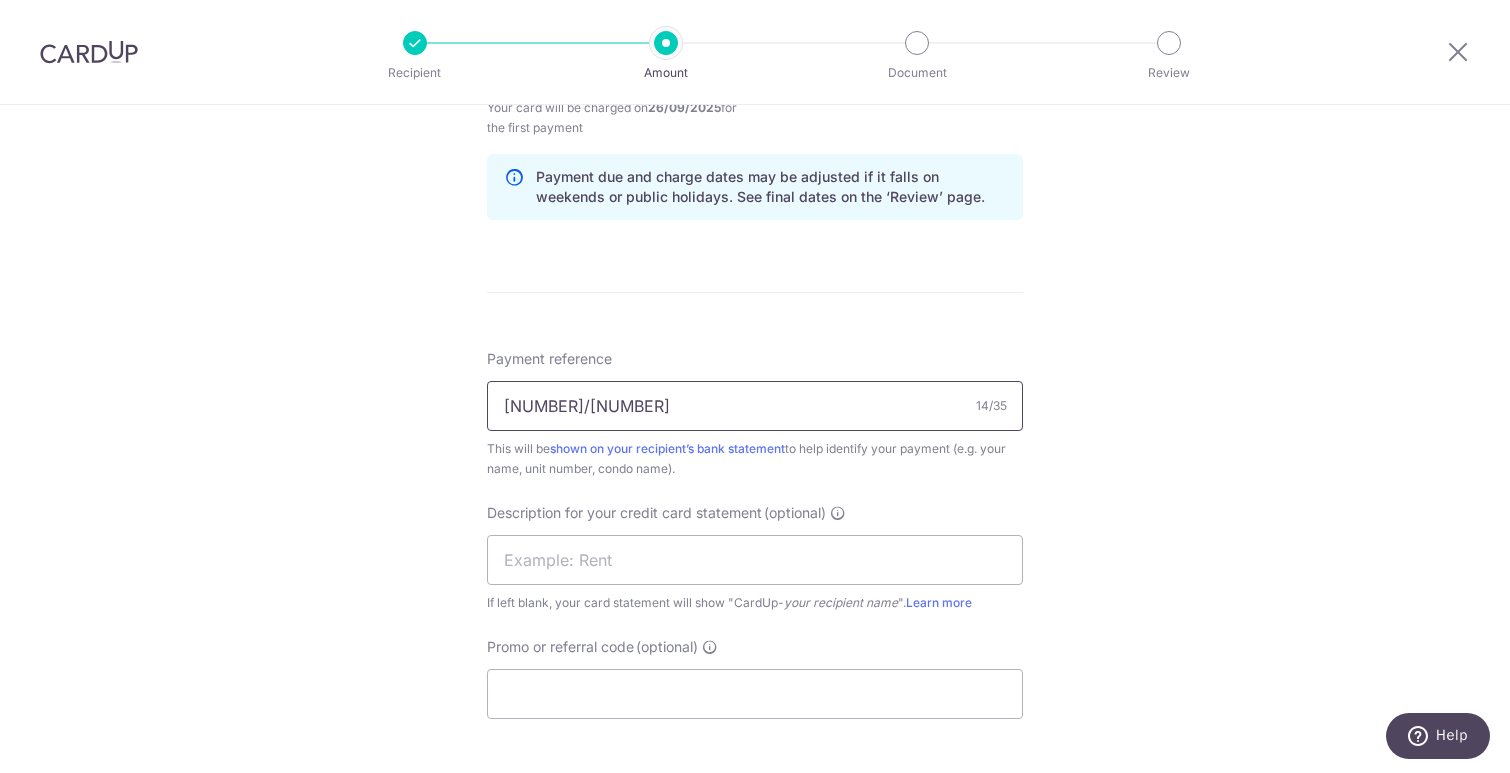 click on "1087/100001414" at bounding box center [755, 406] 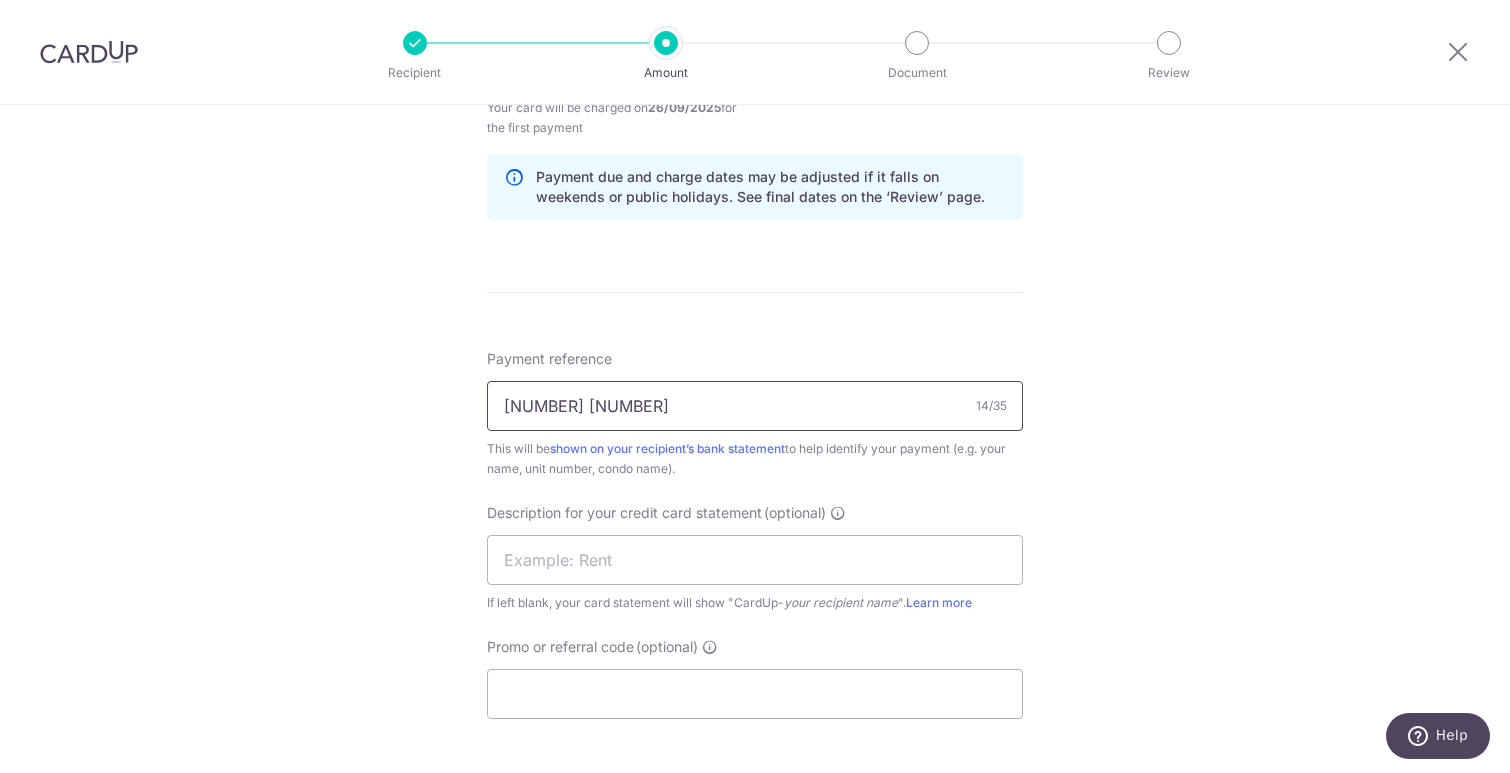 click on "1087 100001414" at bounding box center (755, 406) 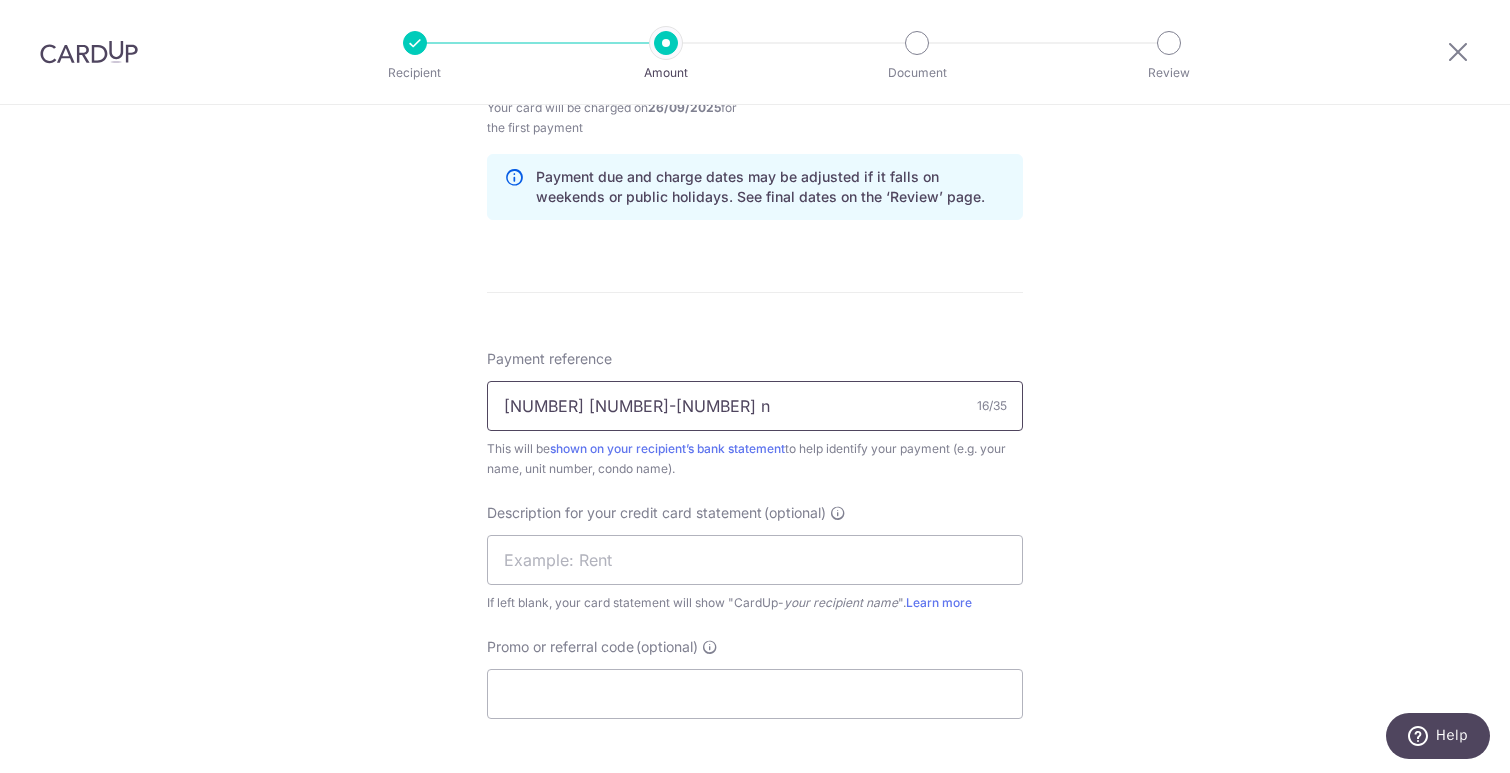 type on "1087 100001414 NORDCOM 2 [ACCOUNT_NUMBER]" 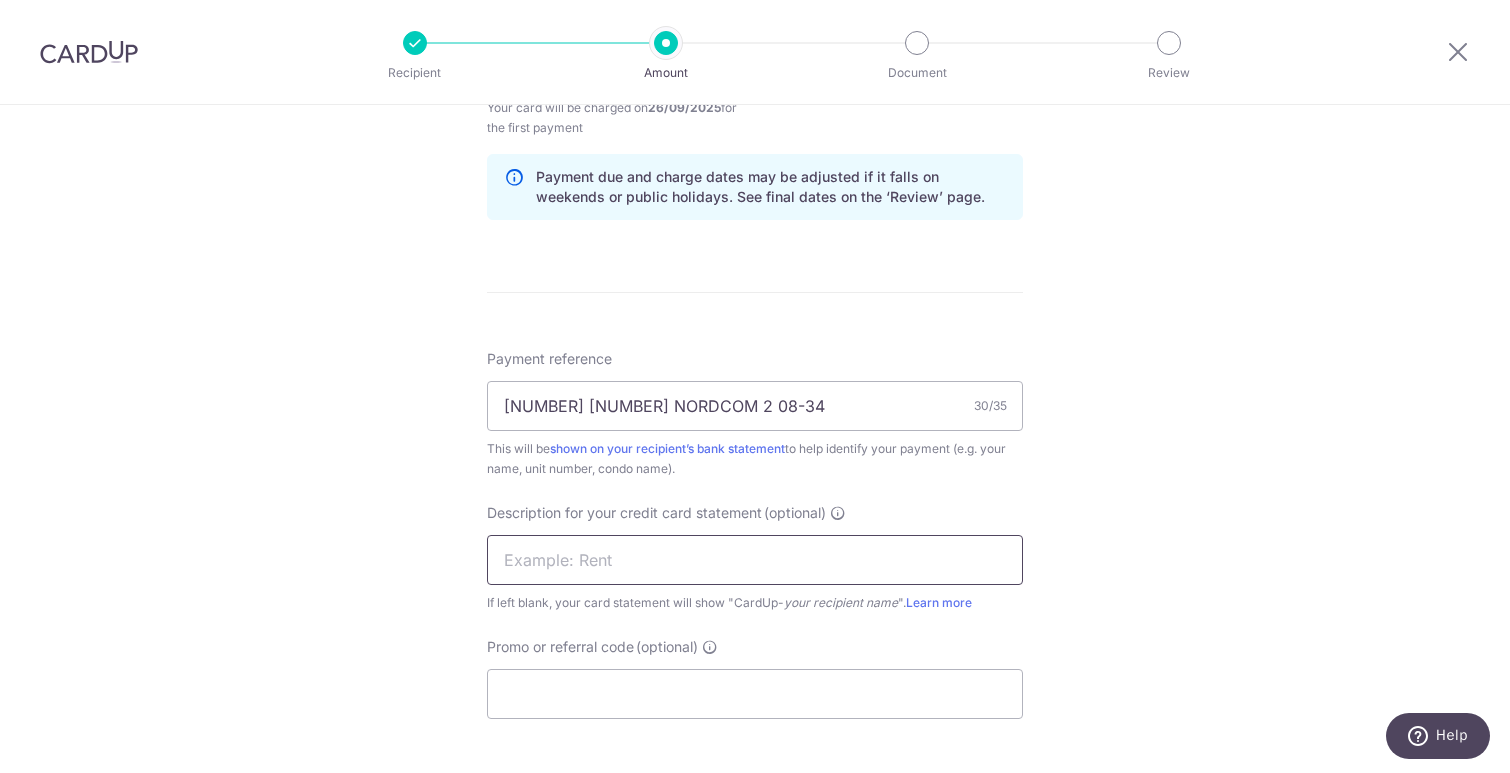 click at bounding box center [755, 560] 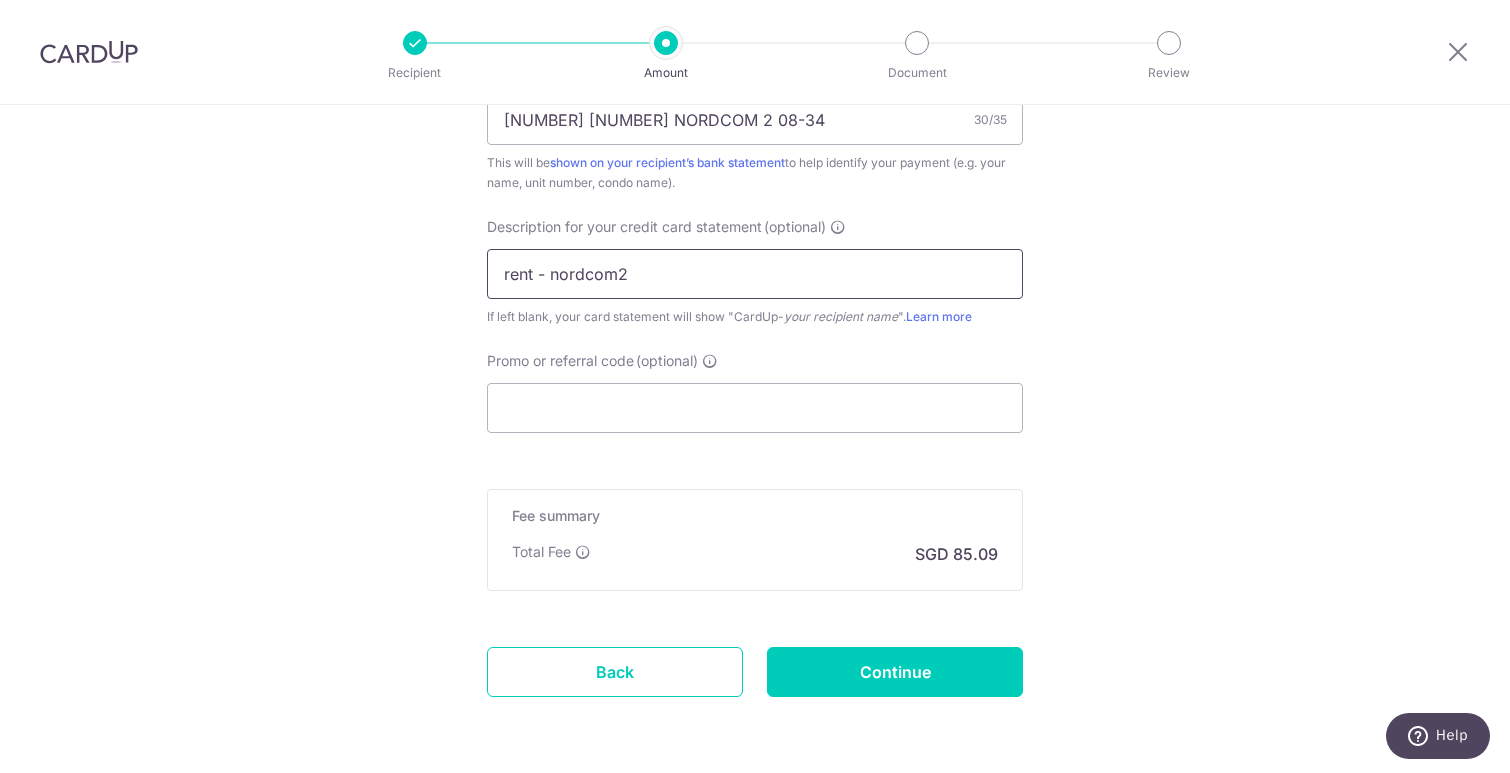 scroll, scrollTop: 1377, scrollLeft: 0, axis: vertical 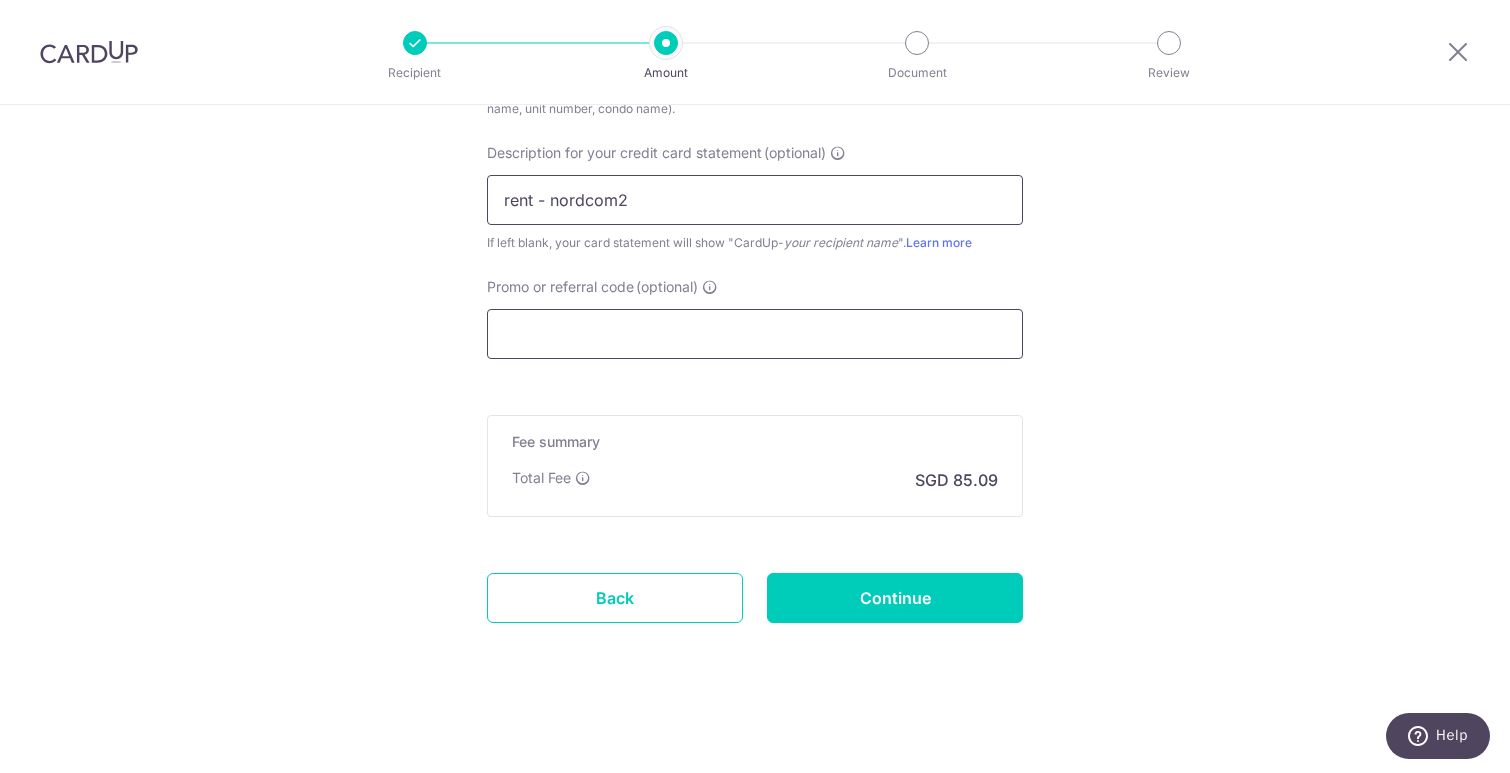 type on "rent - nordcom2" 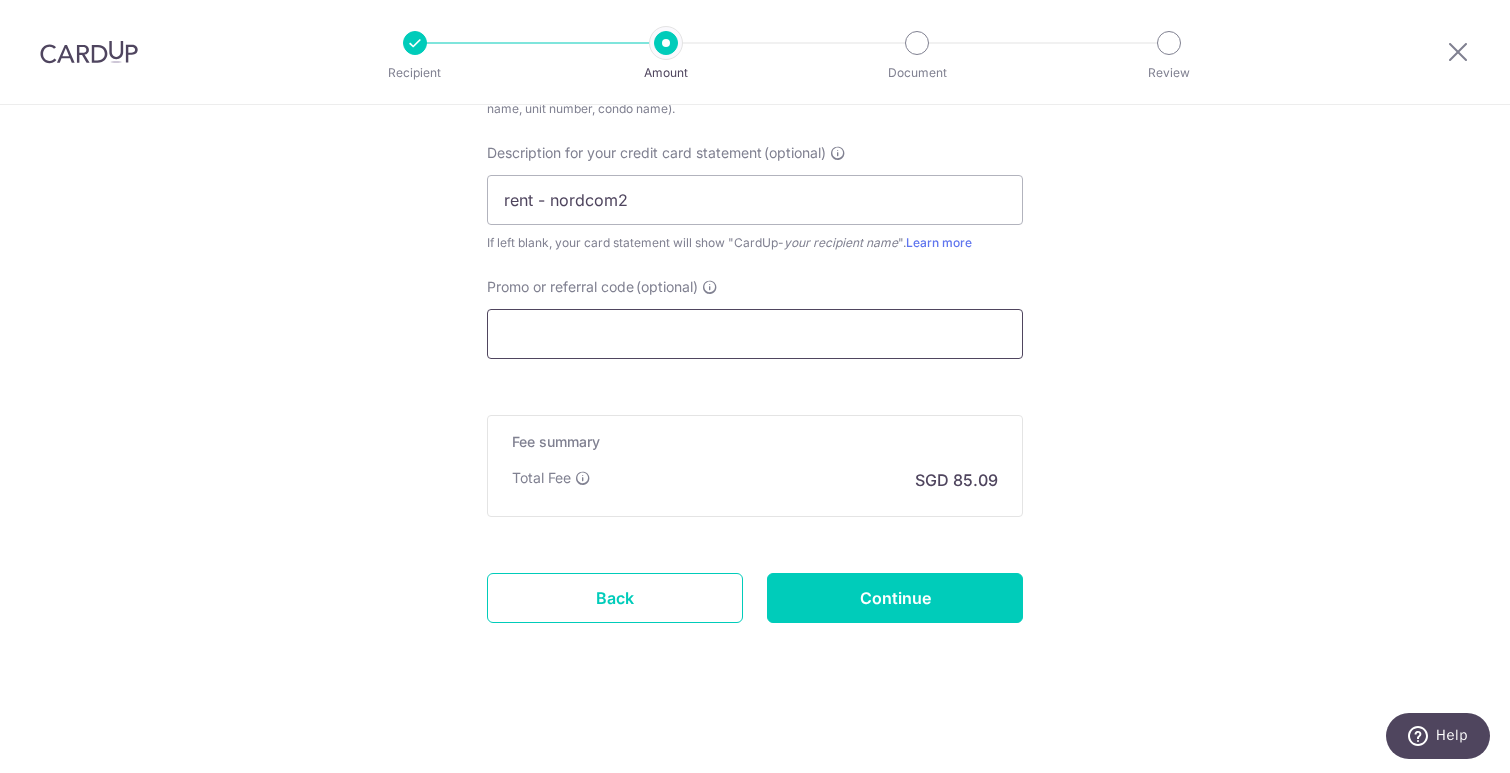 click on "Promo or referral code
(optional)" at bounding box center (755, 334) 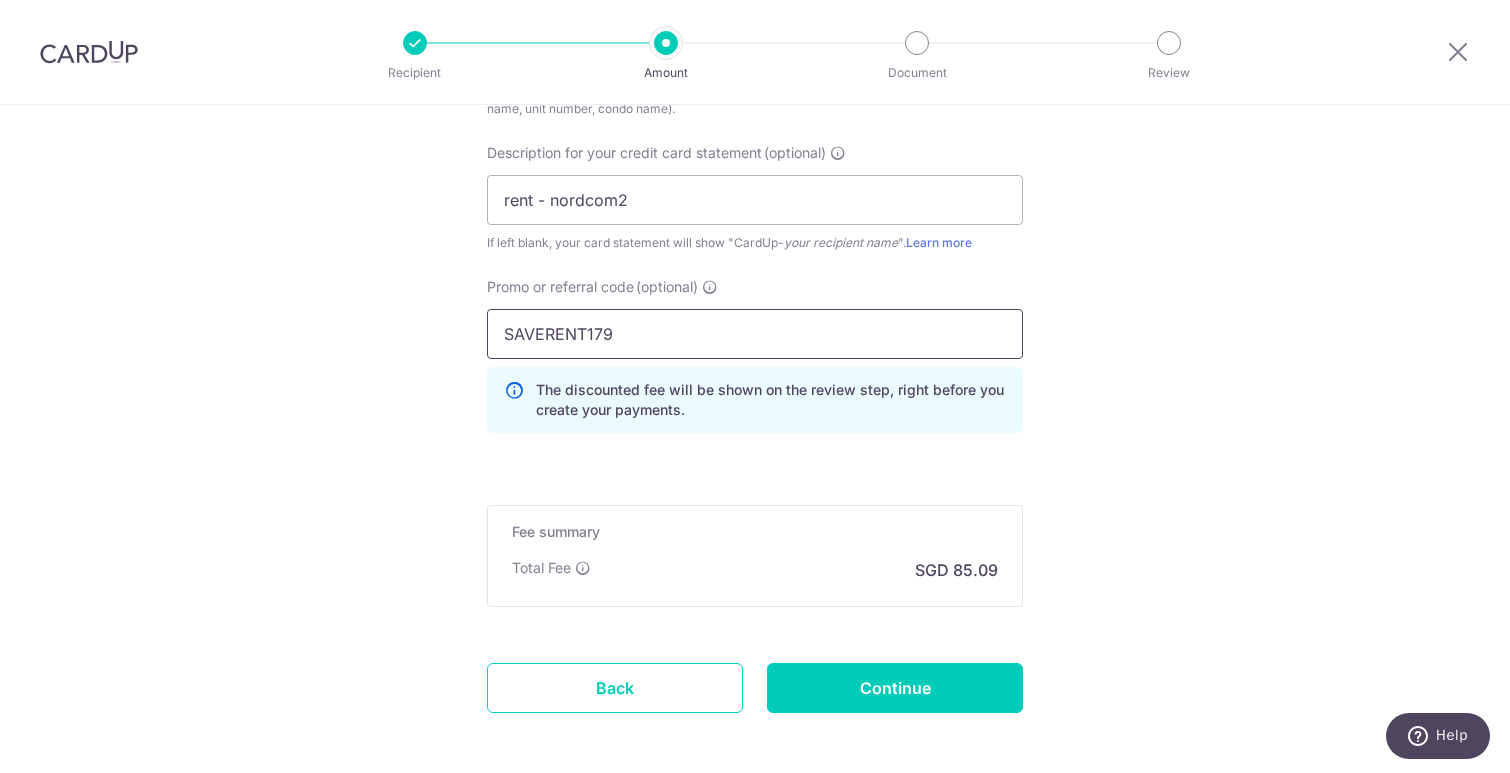 type on "SAVERENT179" 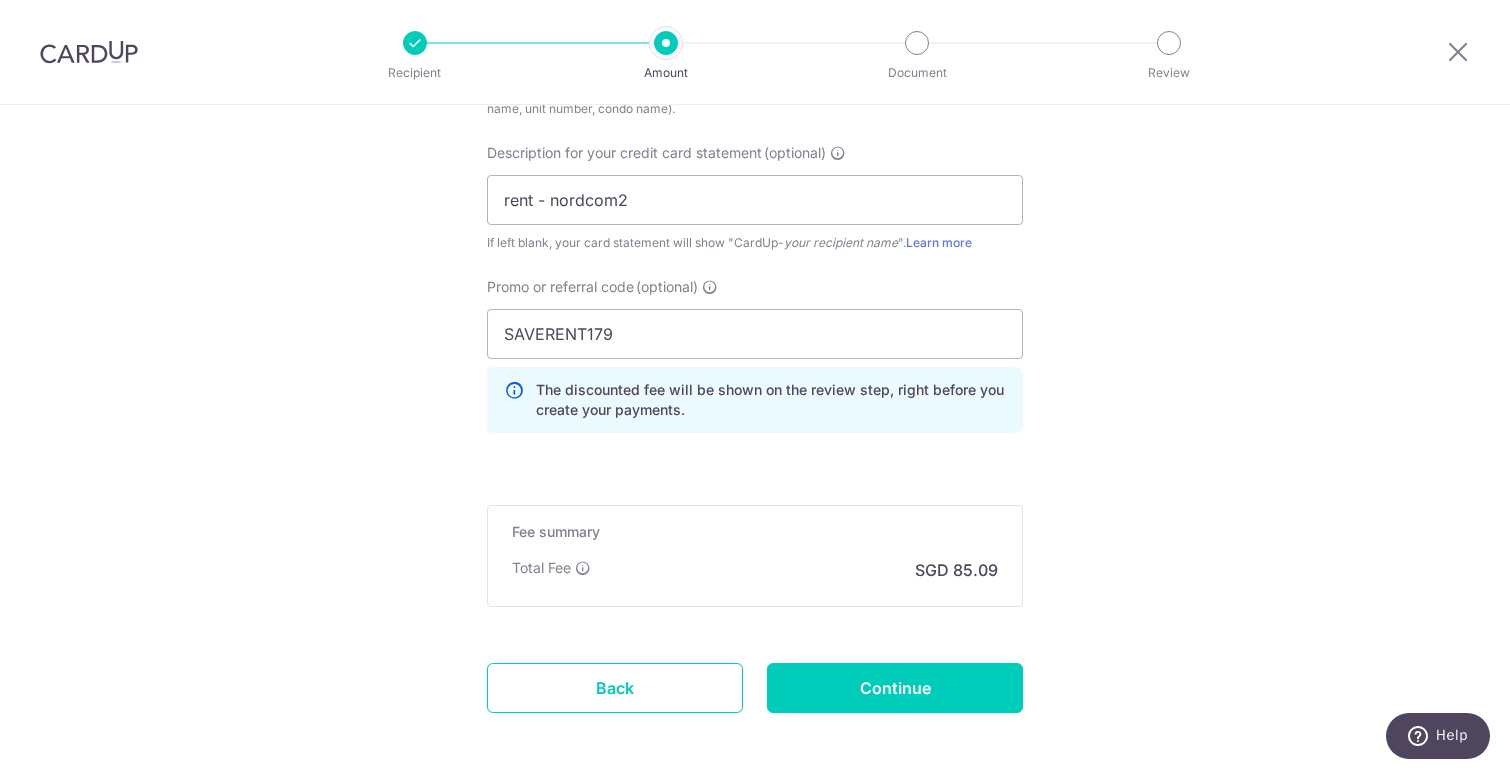 click on "Enter payment amount
SGD
3,272.62
3272.62
GST
(optional)
SGD
Select Card
**** 1268
Add credit card
Your Cards
**** 1268
Secure 256-bit SSL
Text
Card" at bounding box center [755, -186] 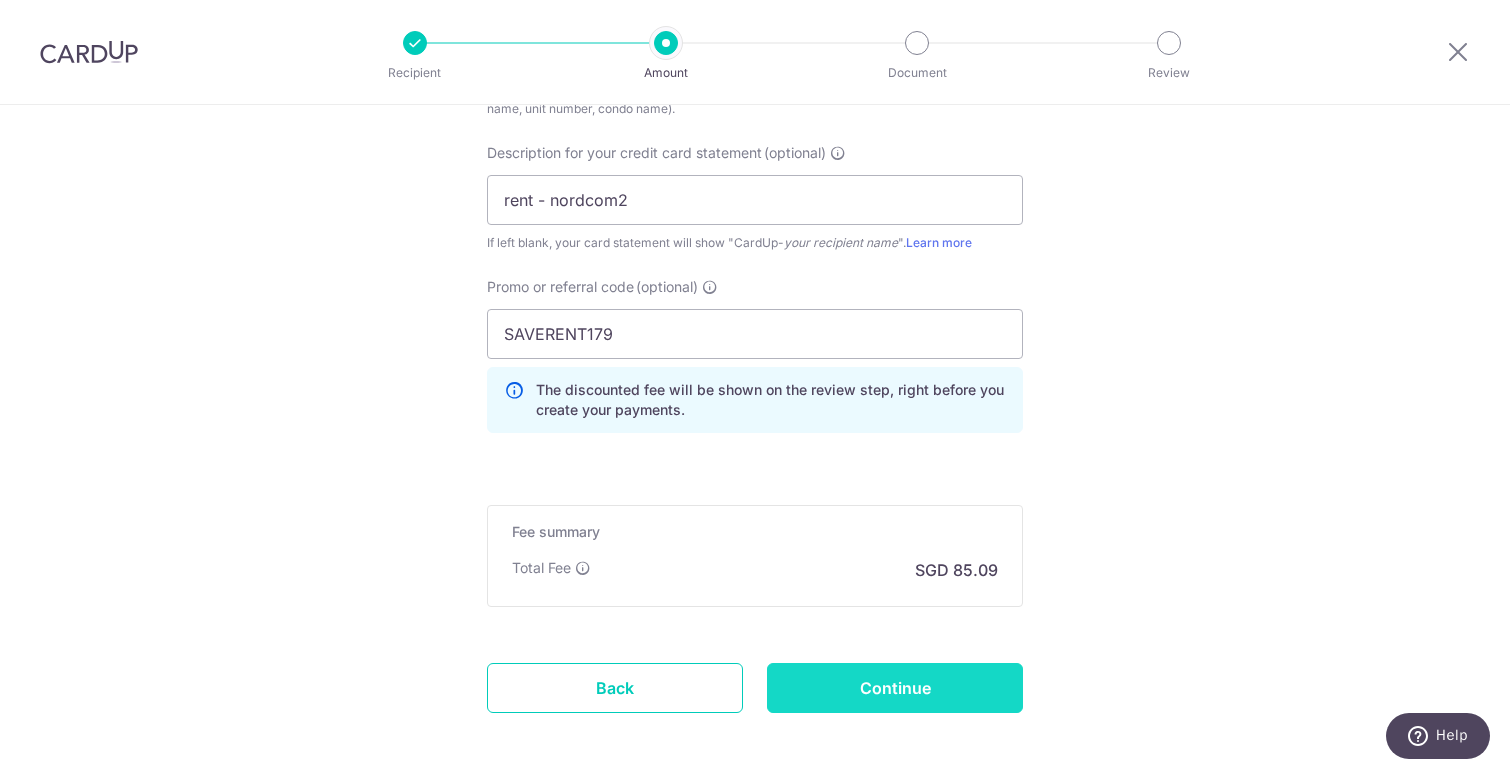 click on "Continue" at bounding box center (895, 688) 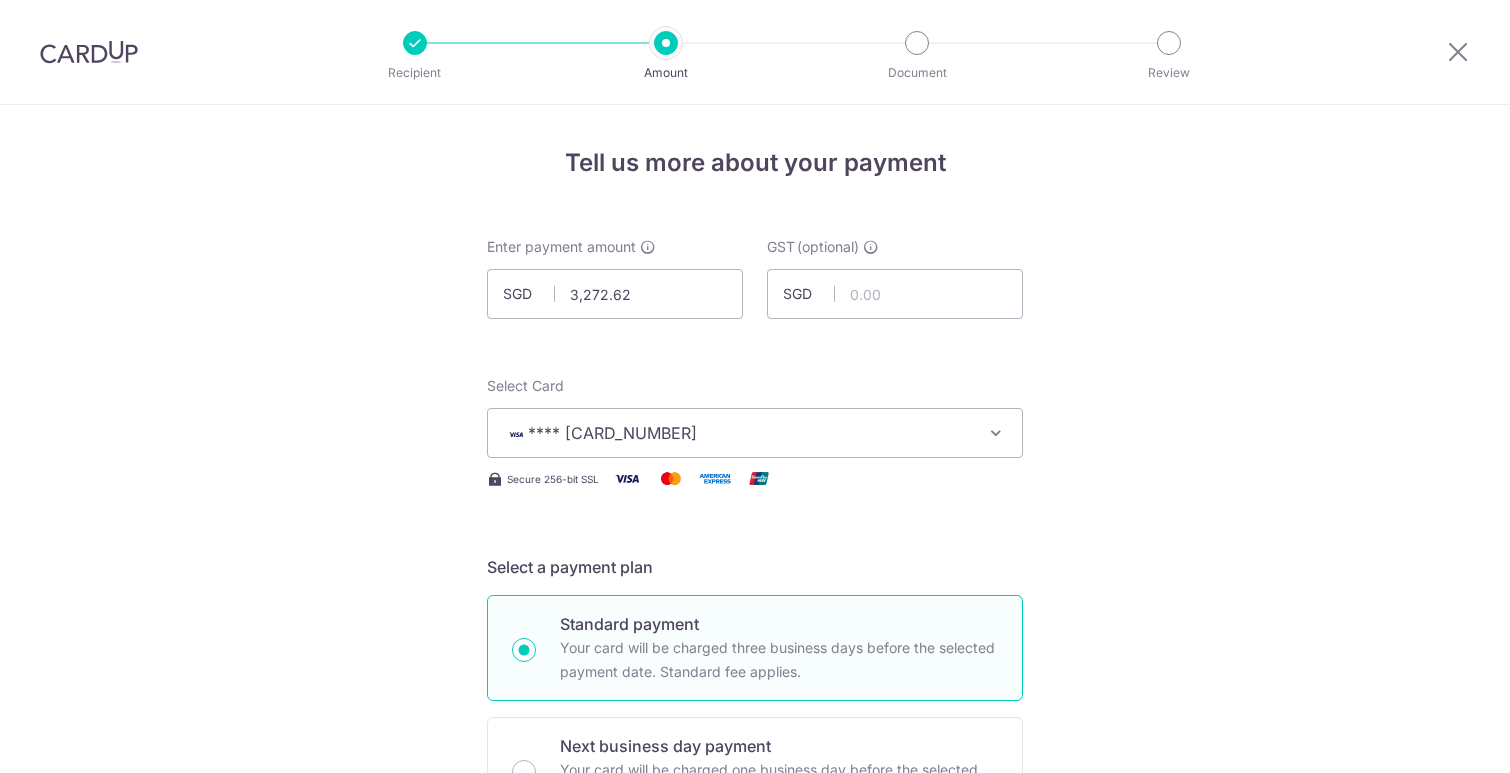 scroll, scrollTop: 0, scrollLeft: 0, axis: both 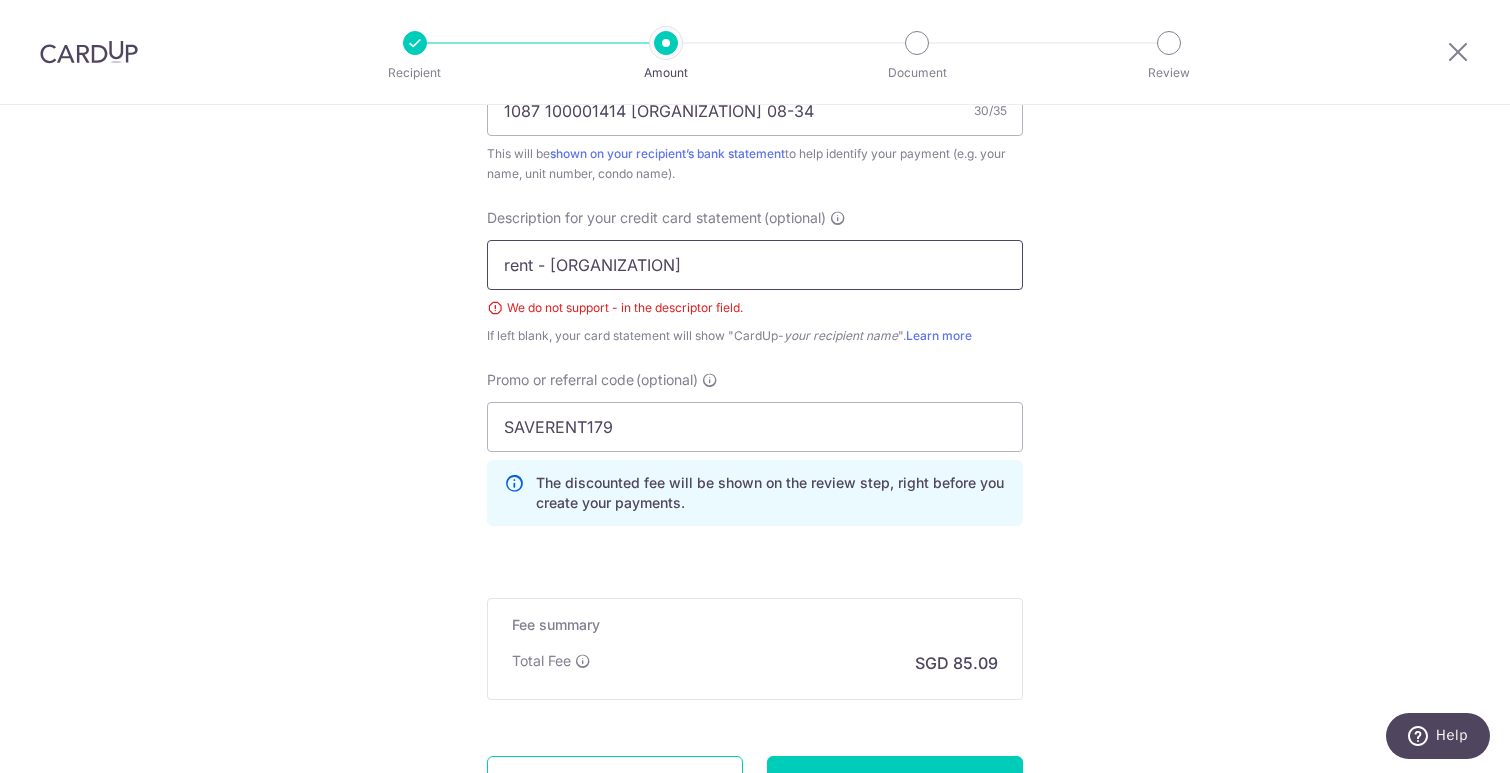 click on "rent - [ORGANIZATION]" at bounding box center (755, 265) 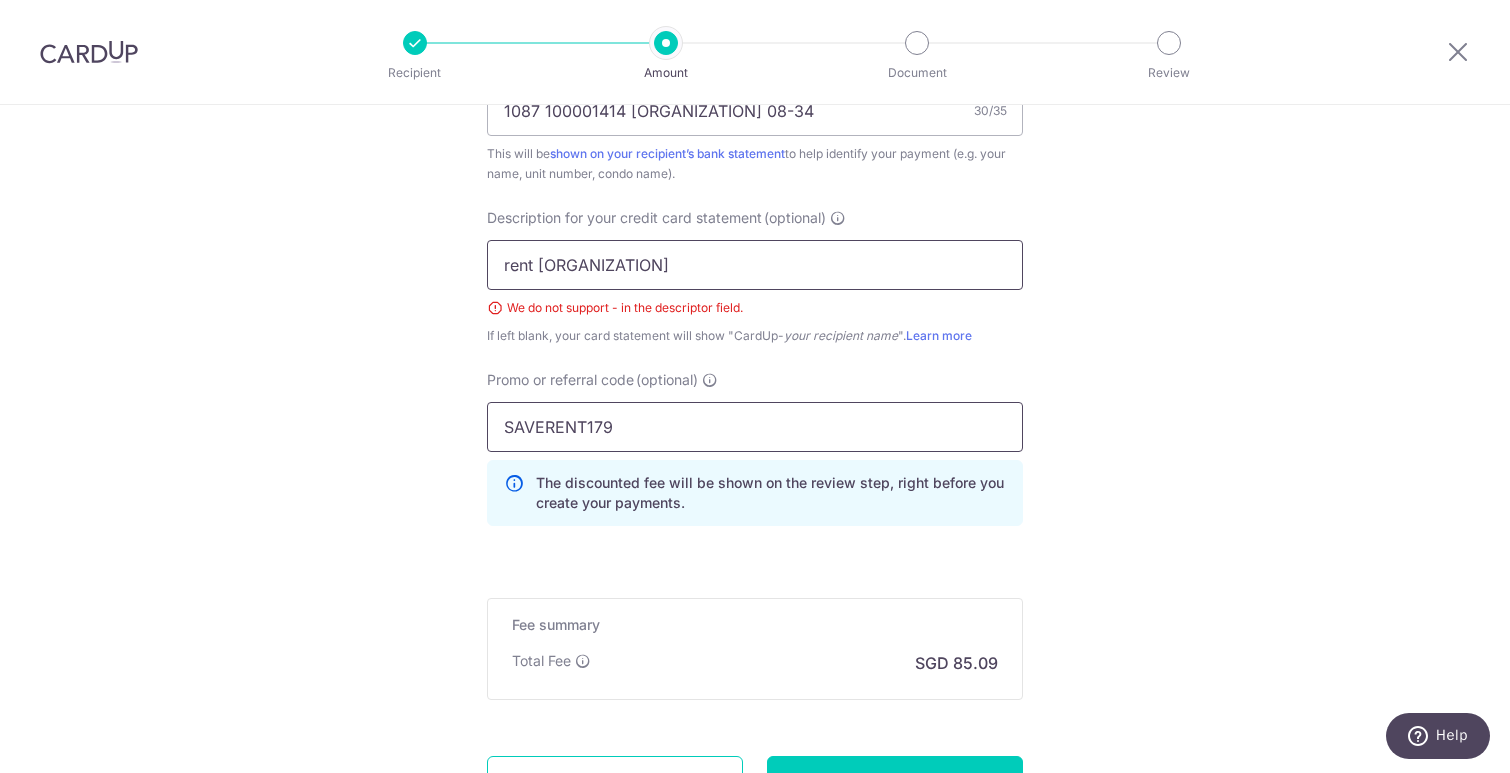 scroll, scrollTop: 1393, scrollLeft: 0, axis: vertical 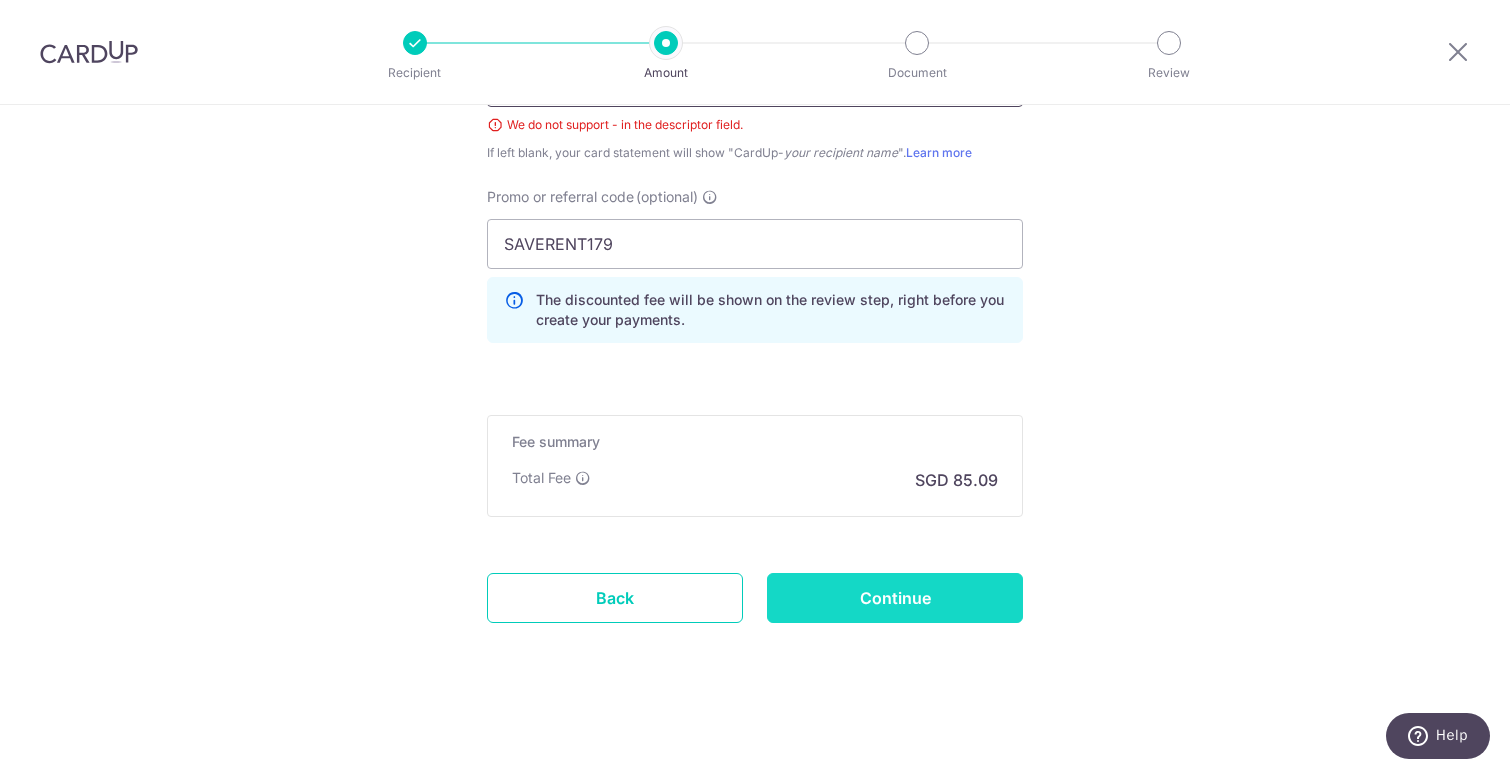 type on "rent [ORGANIZATION]" 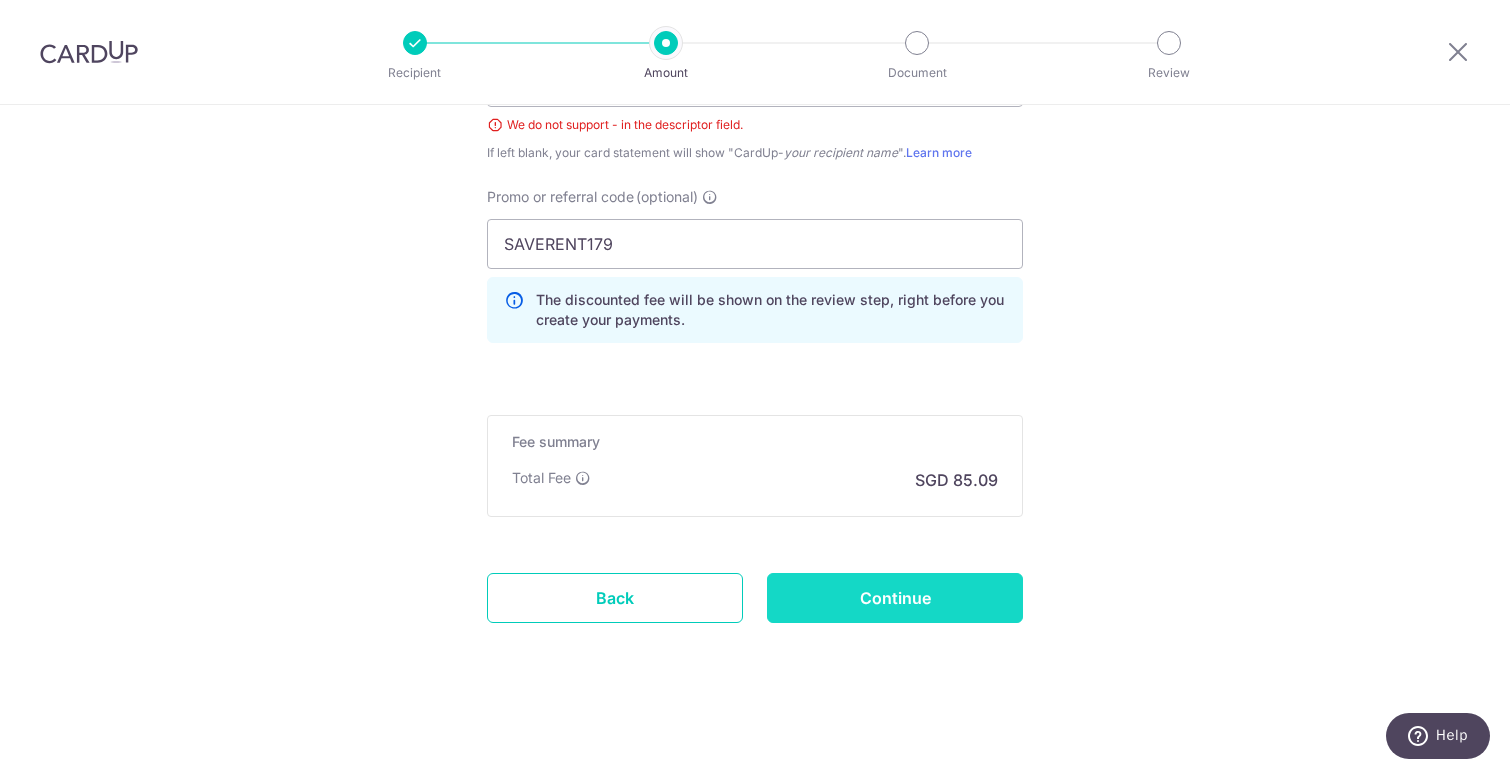 click on "Continue" at bounding box center [895, 598] 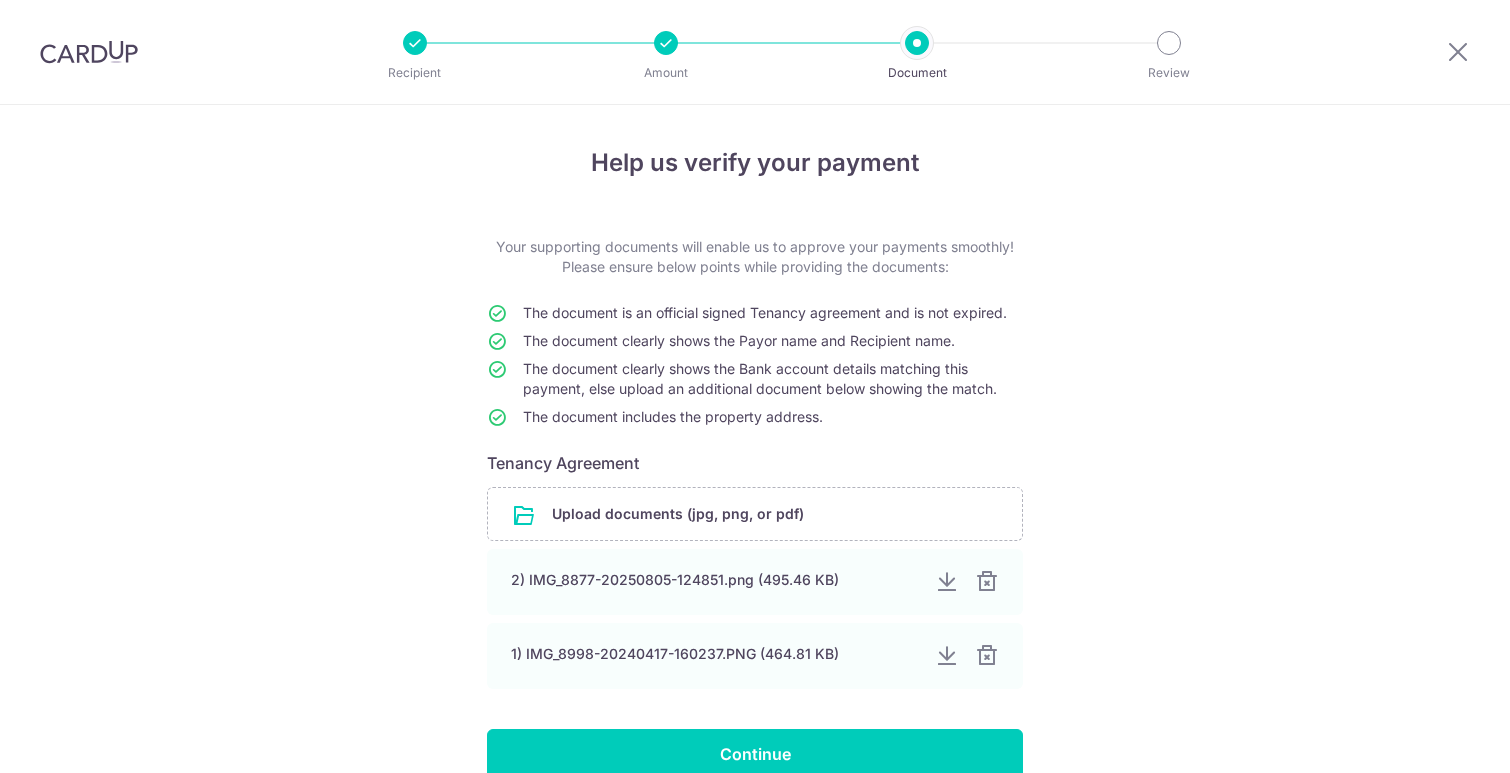 scroll, scrollTop: 0, scrollLeft: 0, axis: both 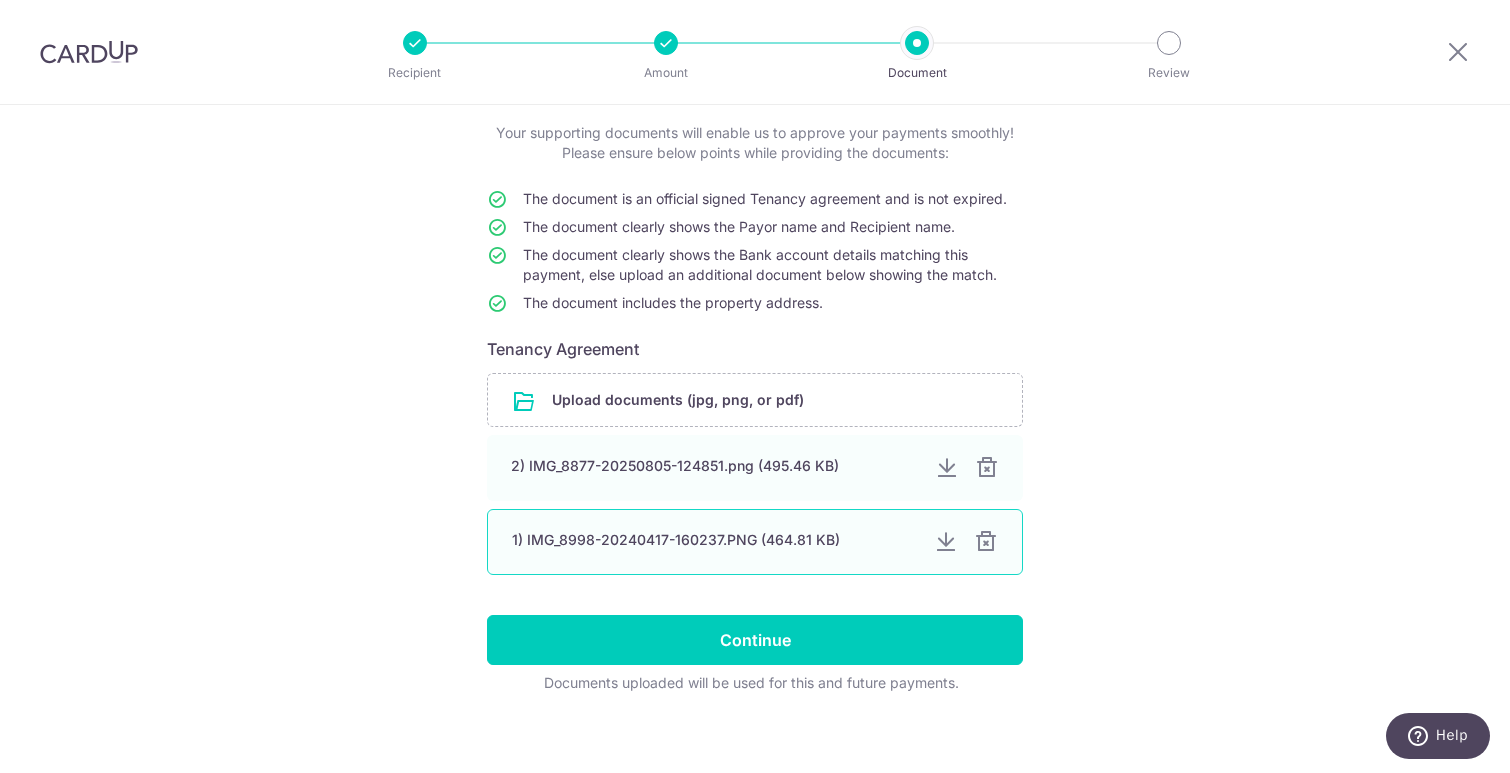 click on "1) IMG_8998-20240417-160237.PNG (464.81 KB)" at bounding box center [715, 540] 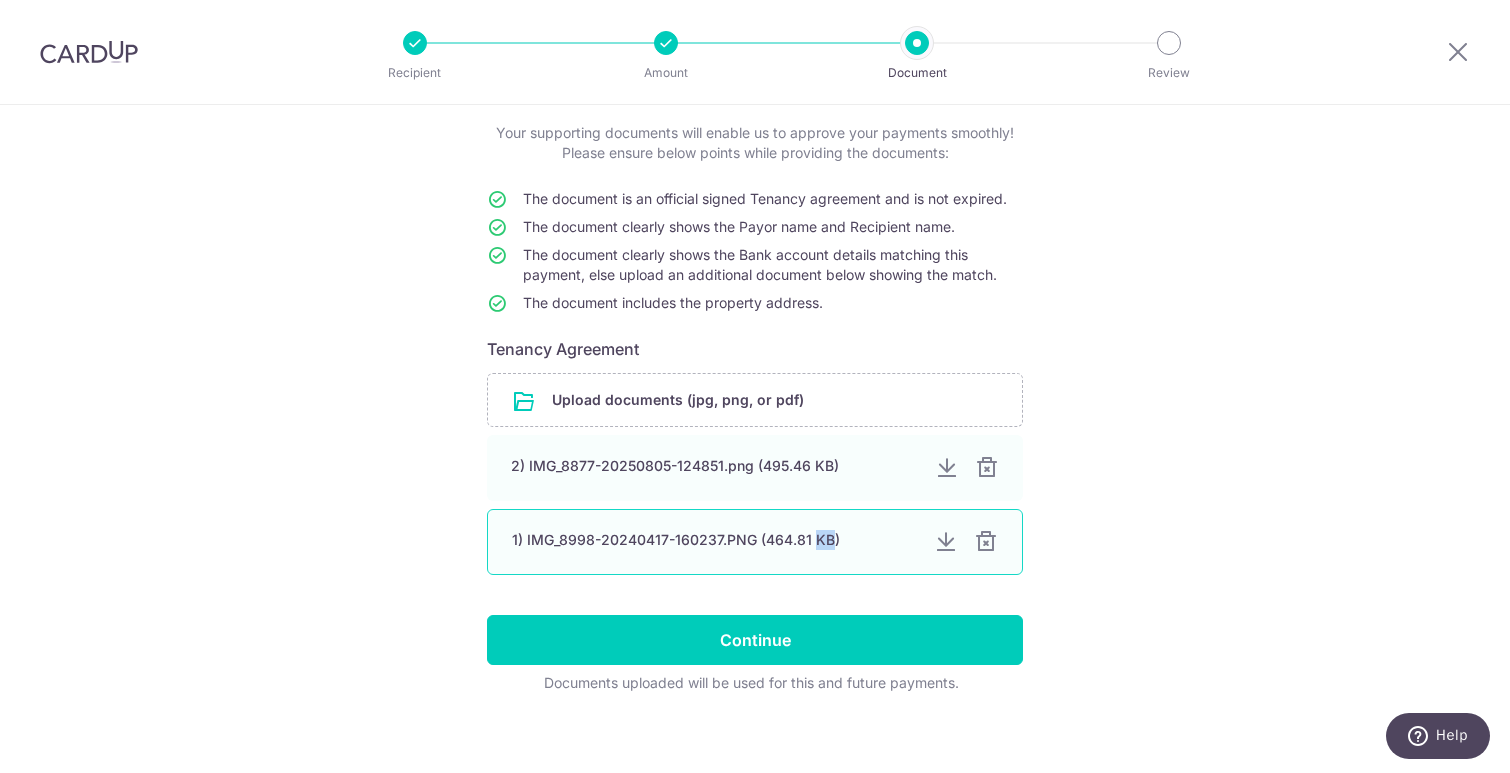 click on "1) IMG_8998-20240417-160237.PNG (464.81 KB)" at bounding box center [715, 540] 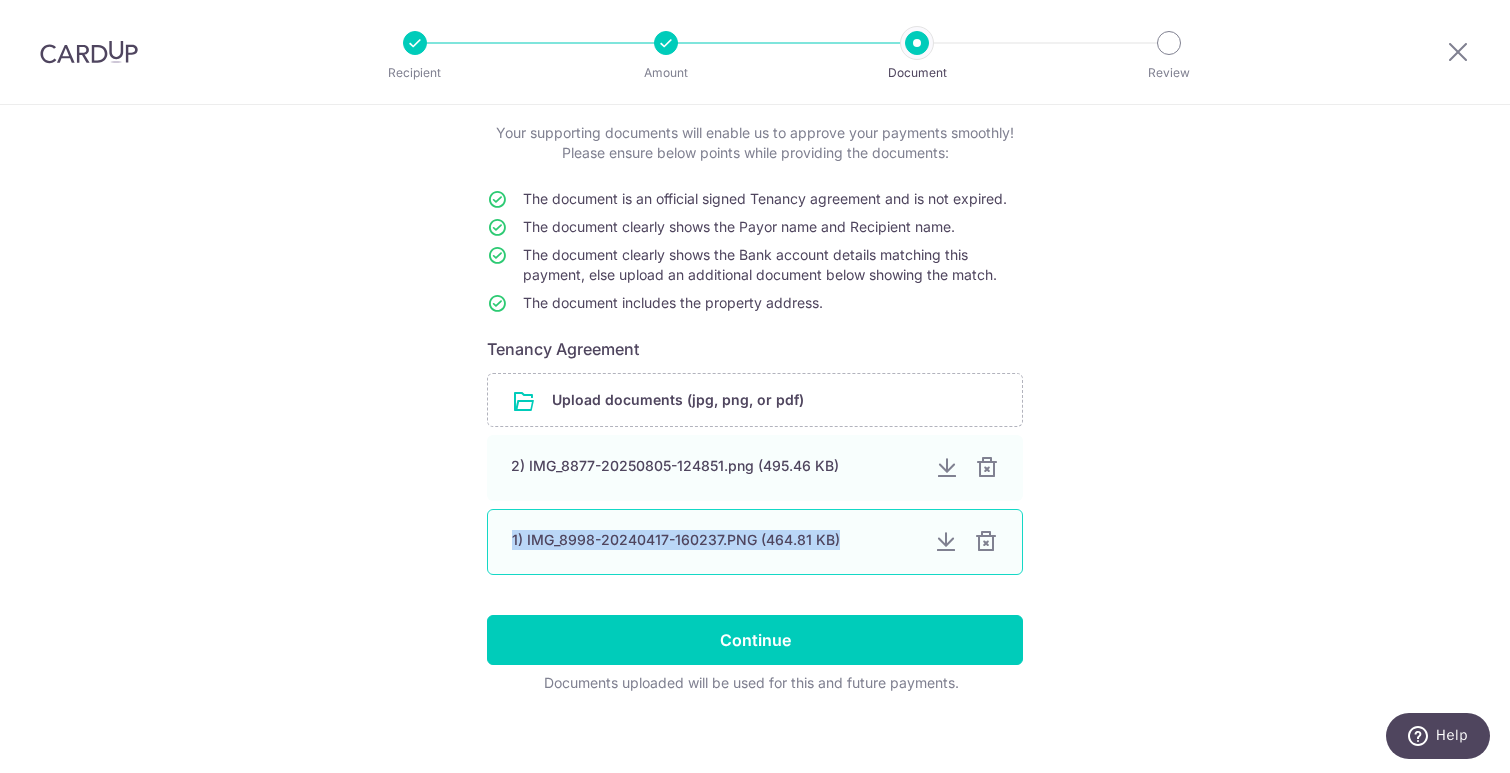 click at bounding box center (946, 542) 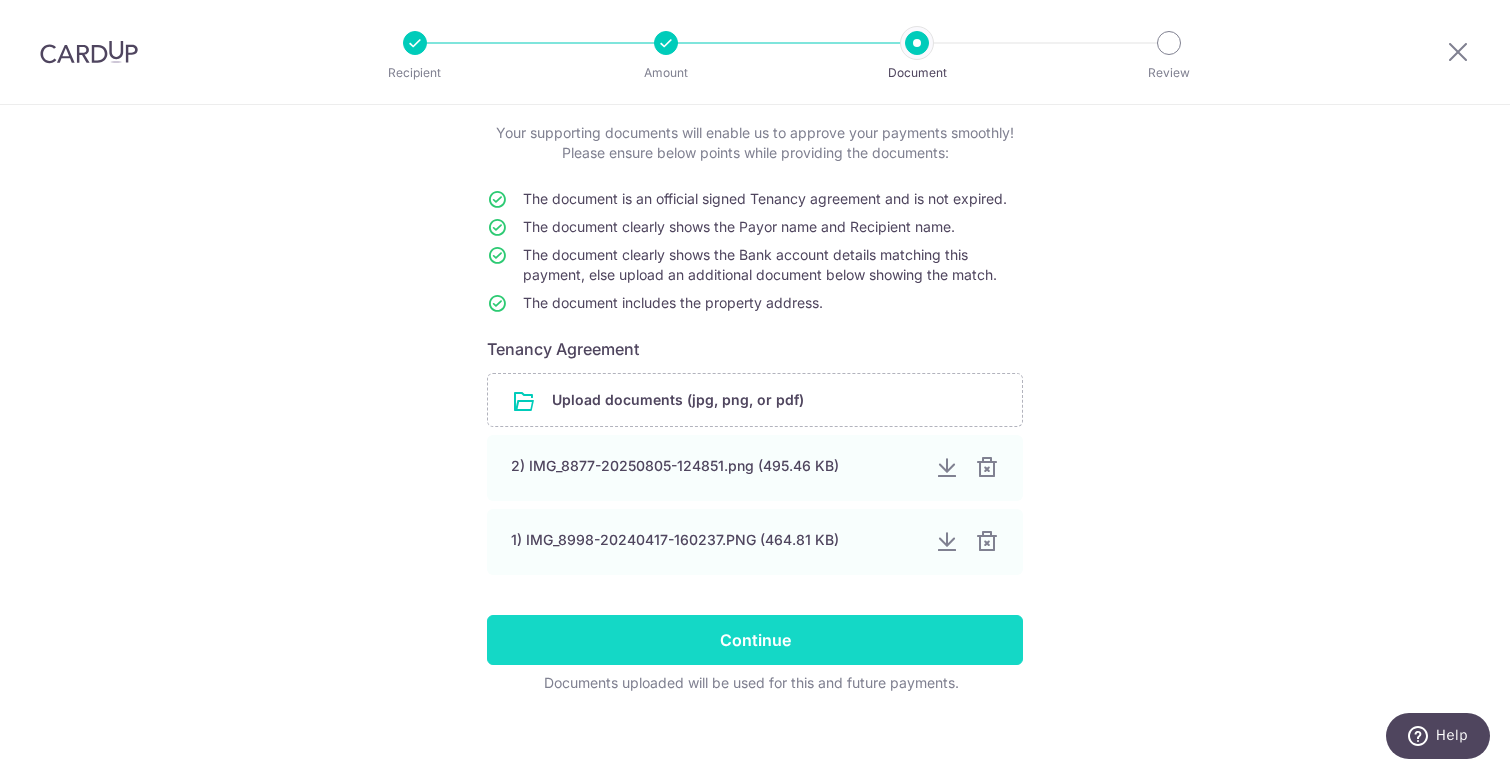 click on "Continue" at bounding box center [755, 640] 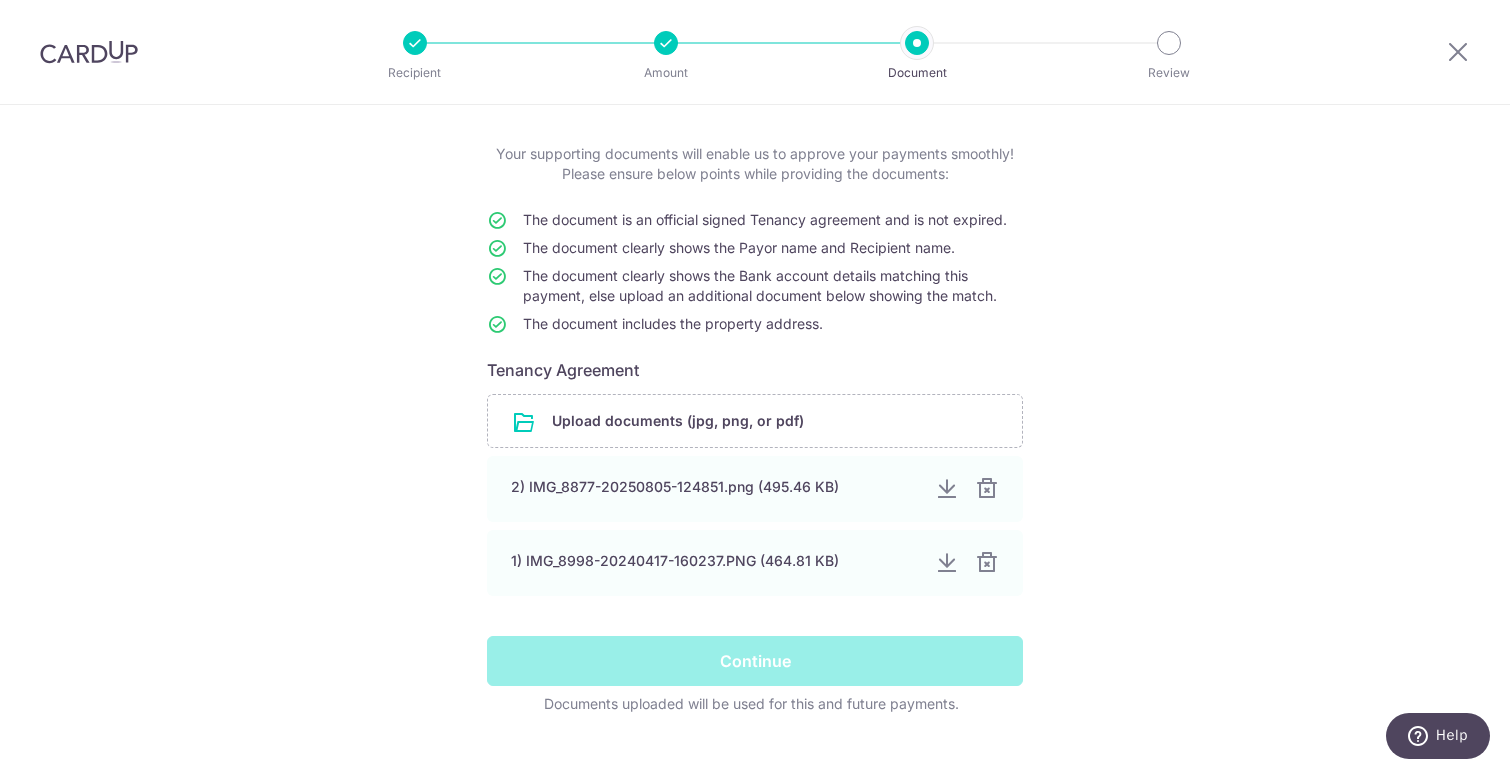 scroll, scrollTop: 107, scrollLeft: 0, axis: vertical 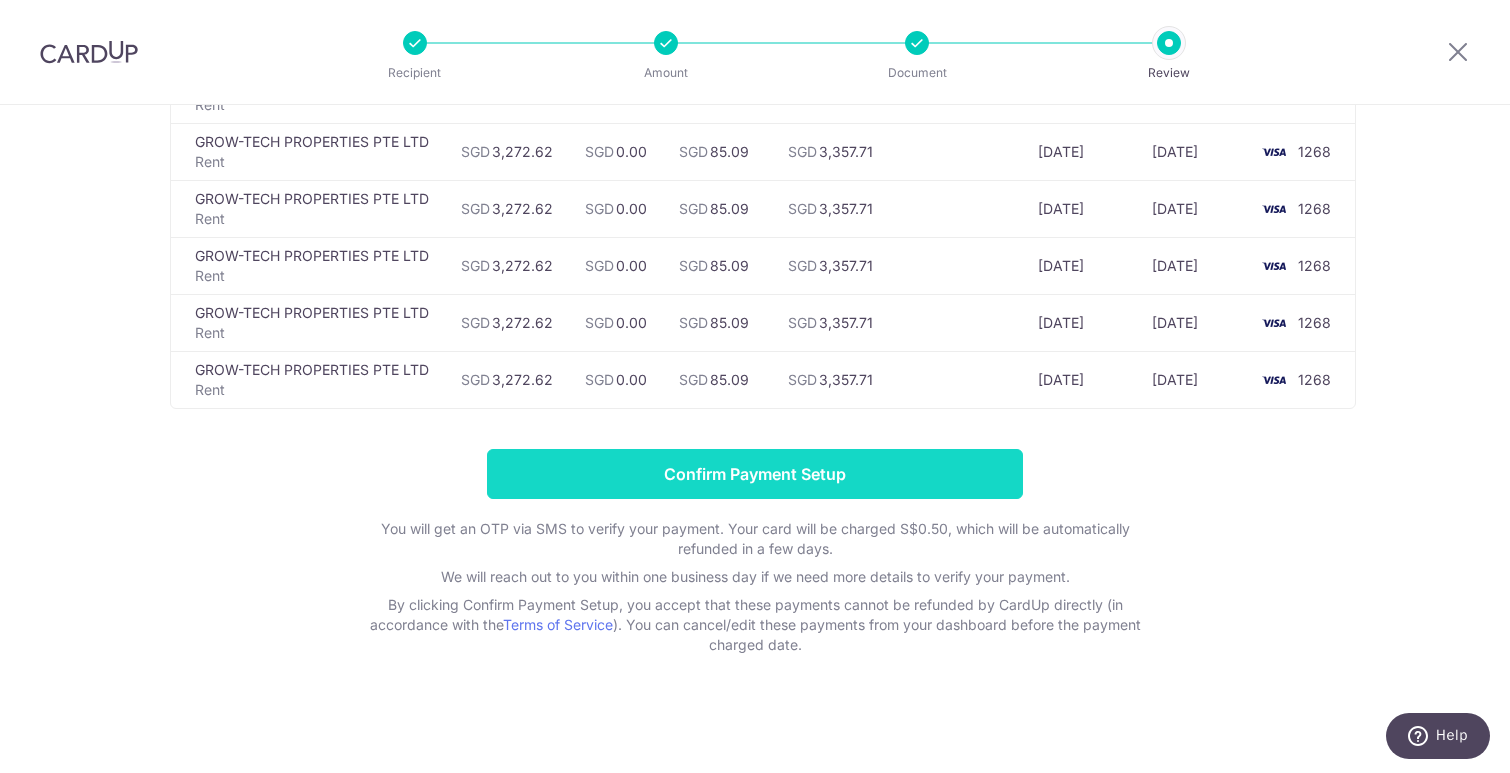 click on "Confirm Payment Setup" at bounding box center (755, 474) 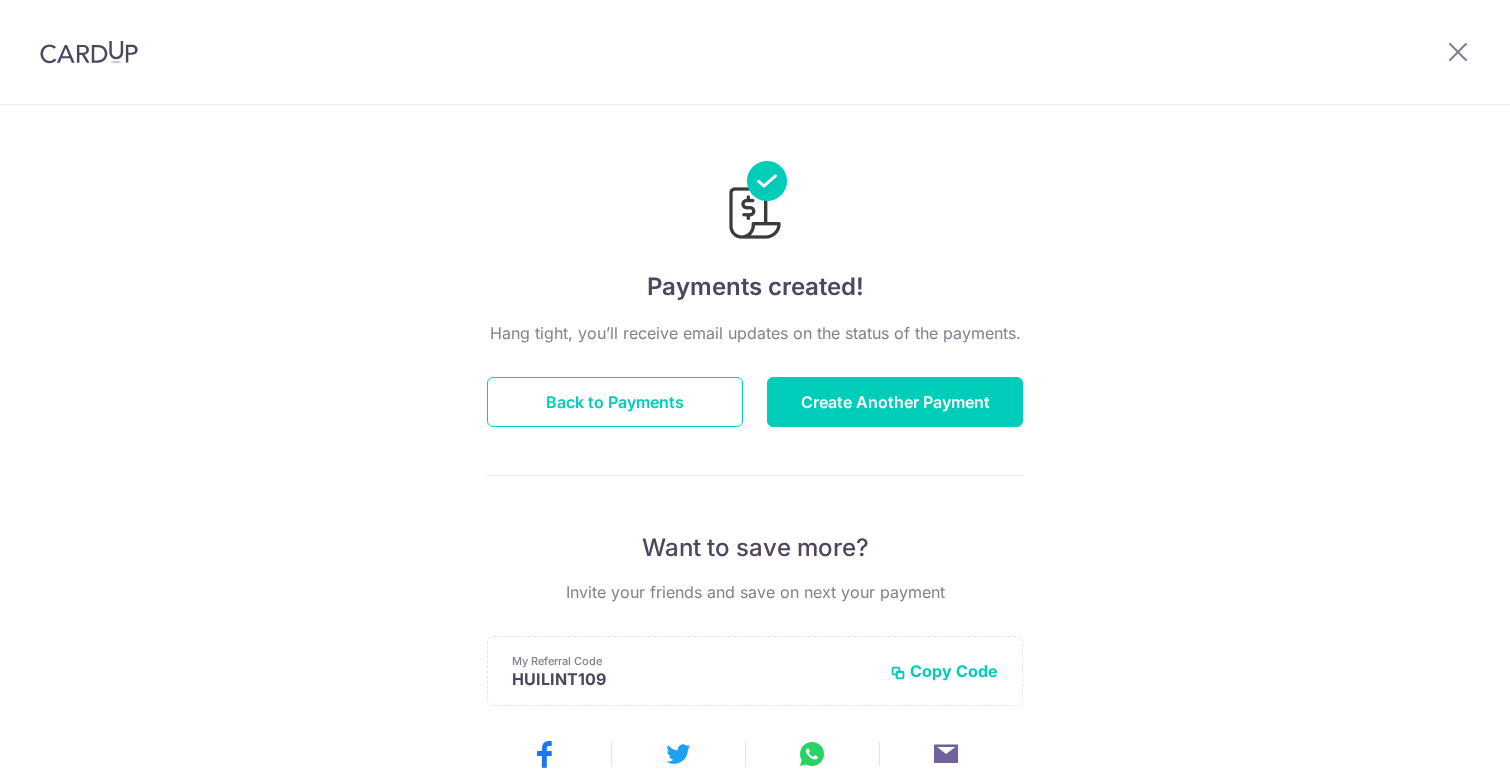 scroll, scrollTop: 0, scrollLeft: 0, axis: both 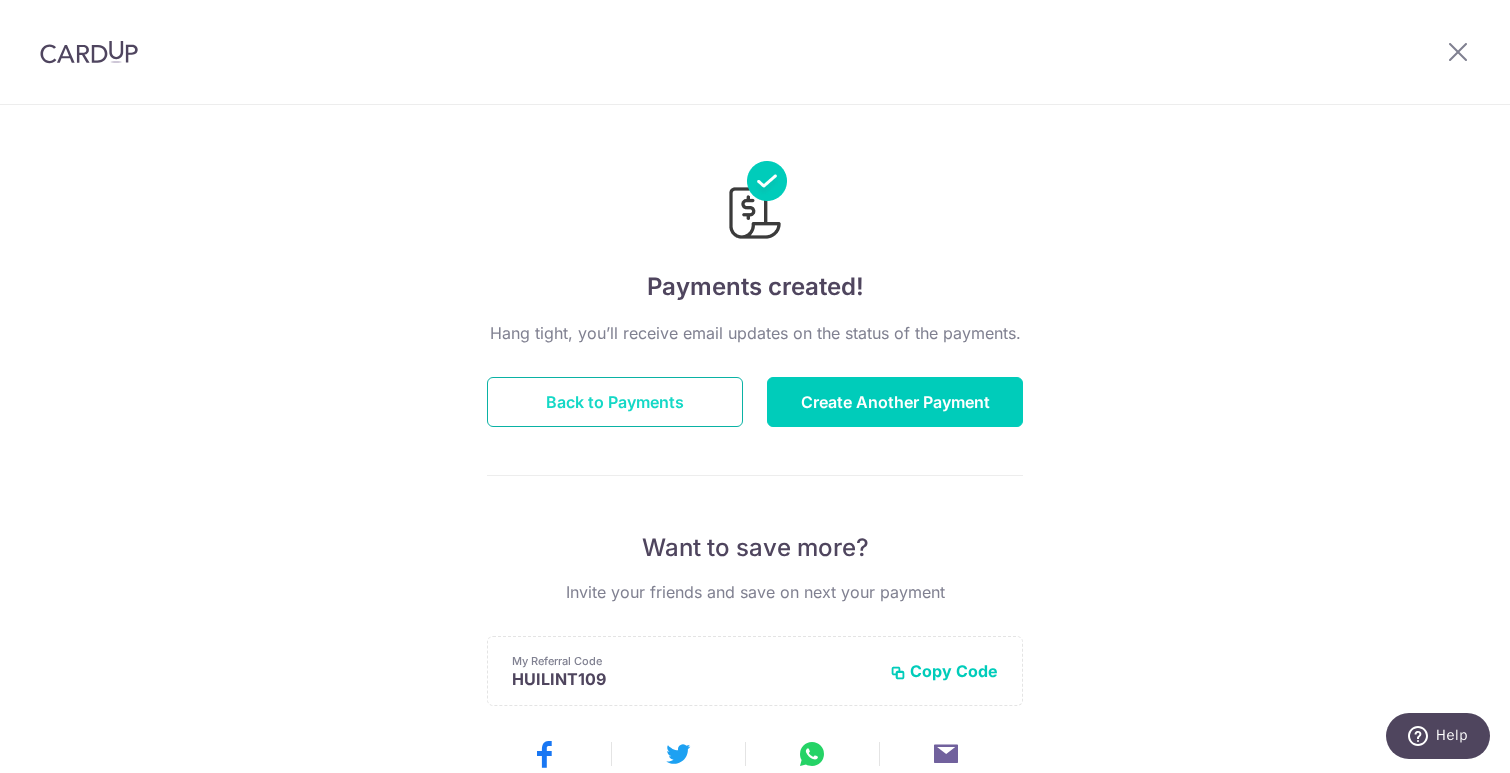 click on "Back to Payments" at bounding box center [615, 402] 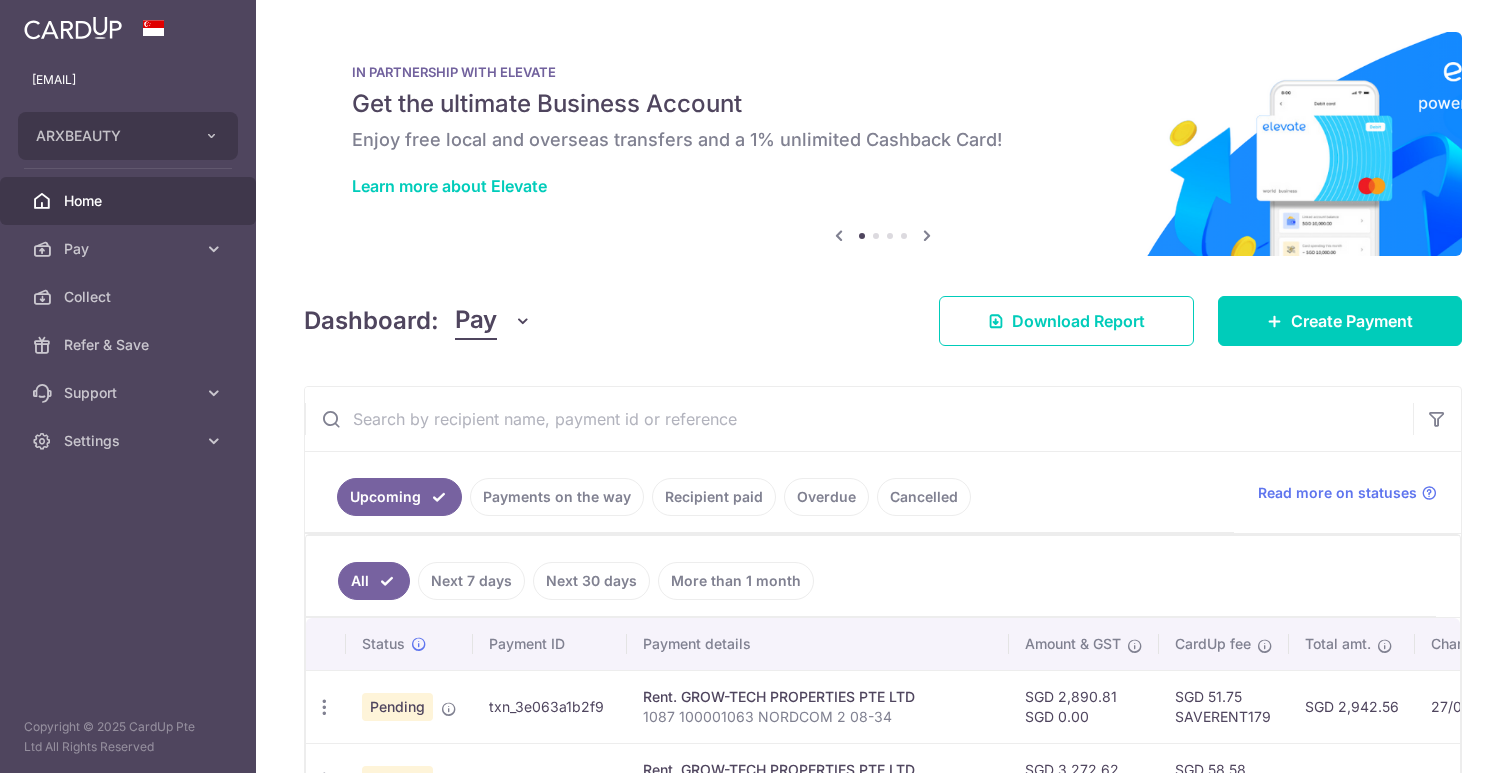 scroll, scrollTop: 0, scrollLeft: 0, axis: both 